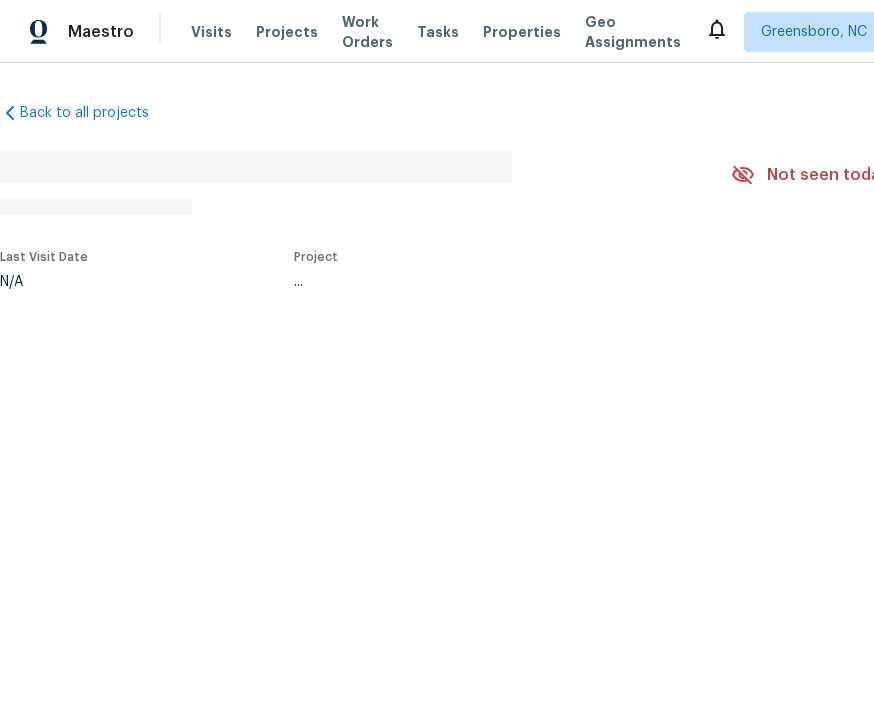 scroll, scrollTop: 0, scrollLeft: 0, axis: both 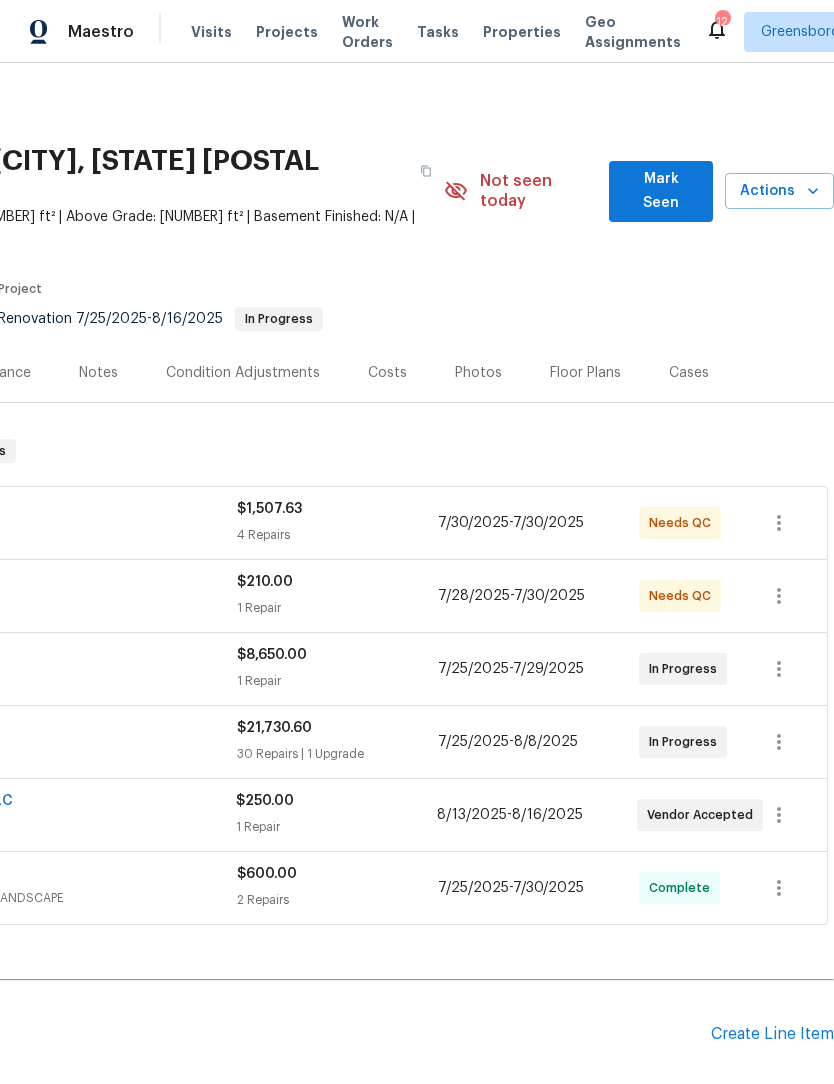 click on "Create Line Item" at bounding box center (772, 1034) 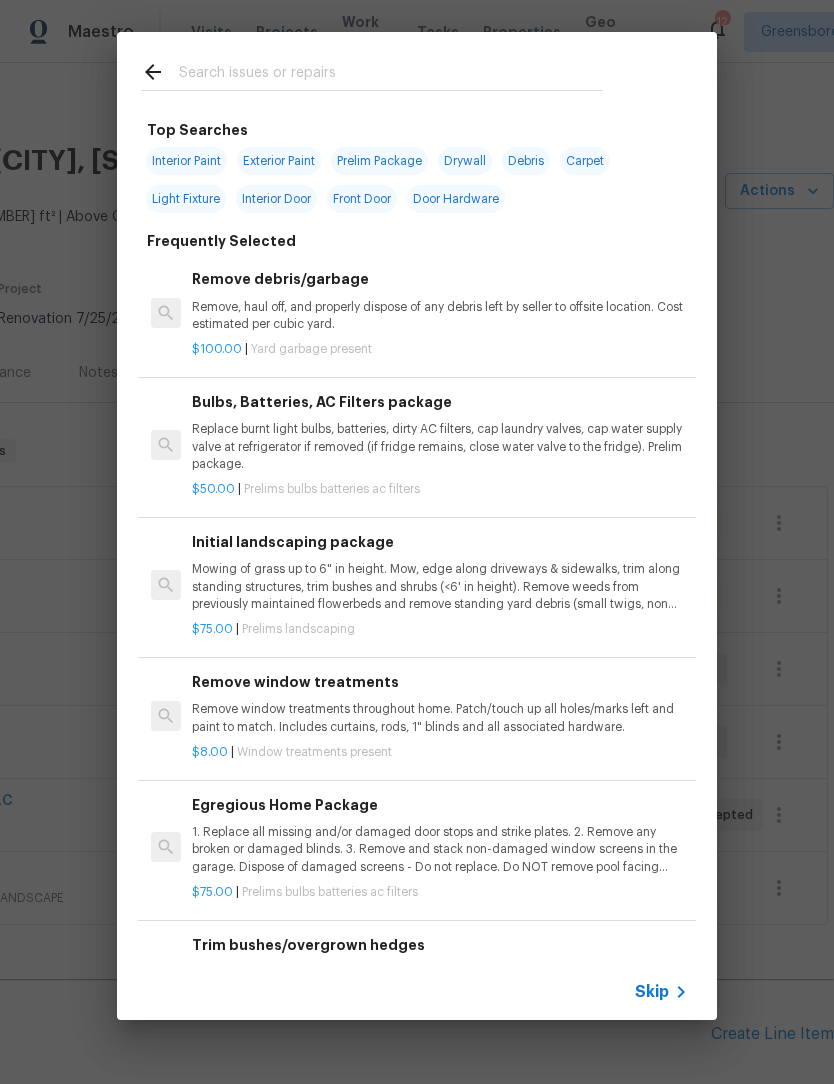 click at bounding box center [391, 75] 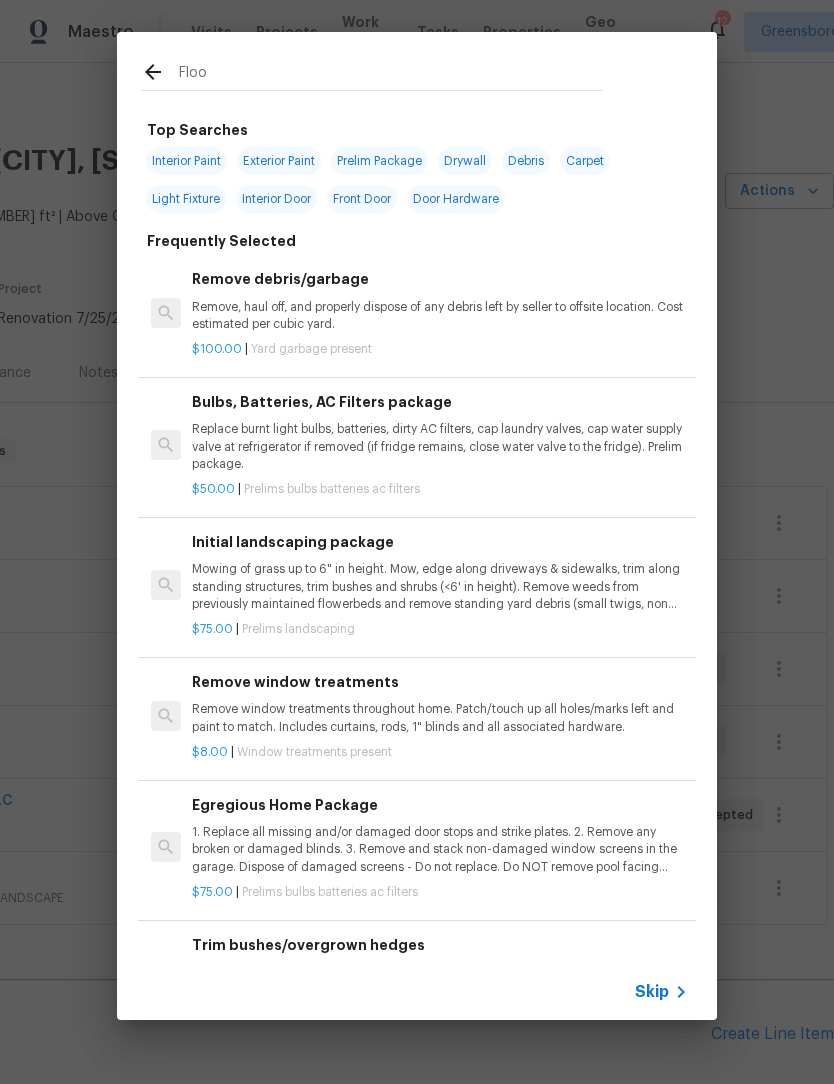 type on "Floor" 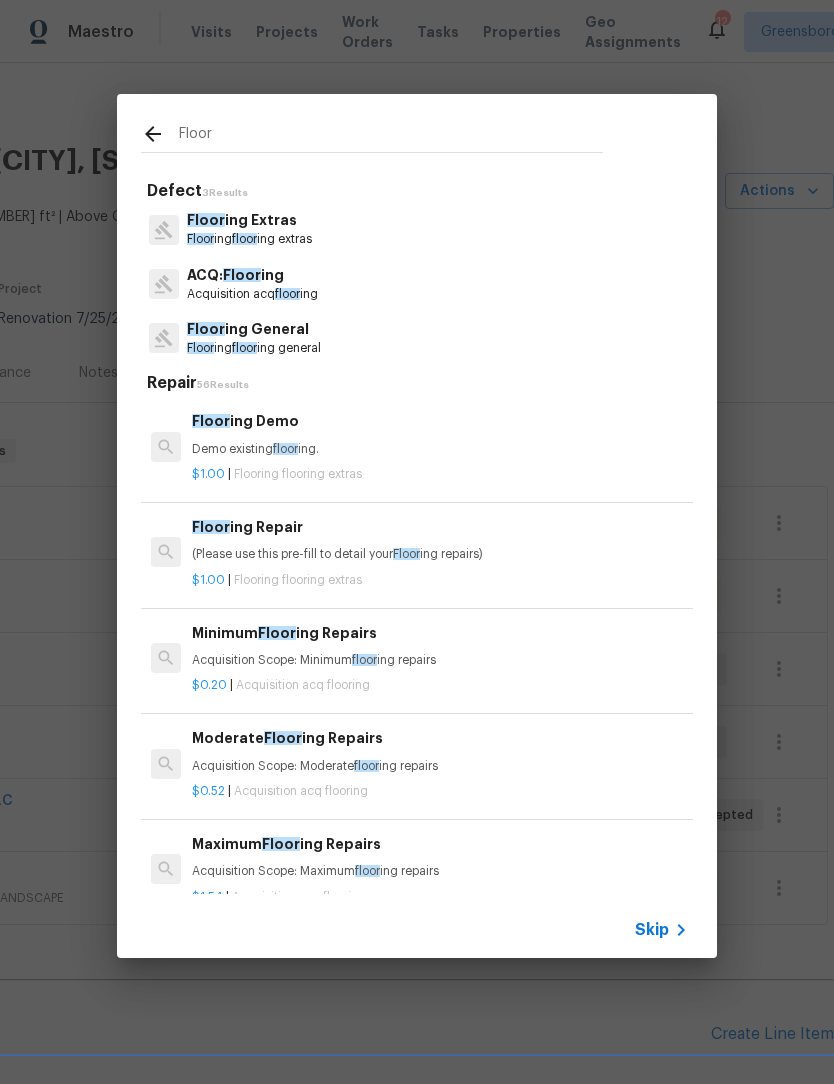 click on "Acquisition acq  floor ing" at bounding box center (252, 294) 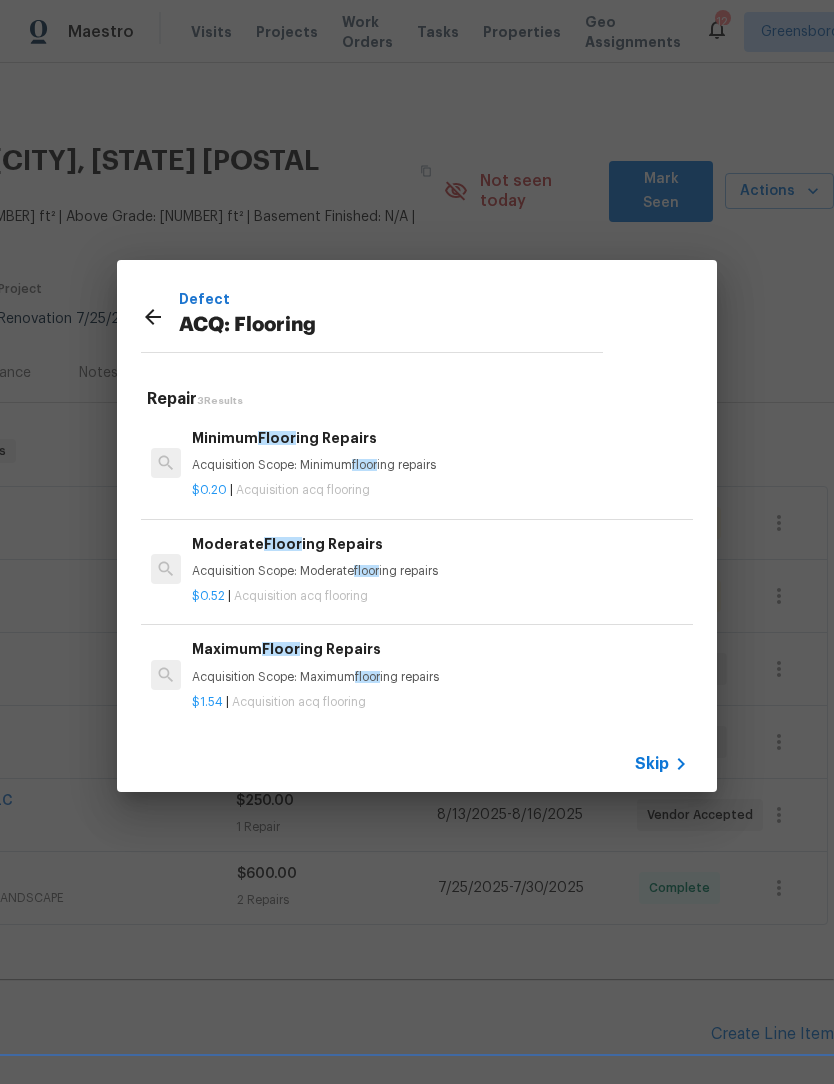 click 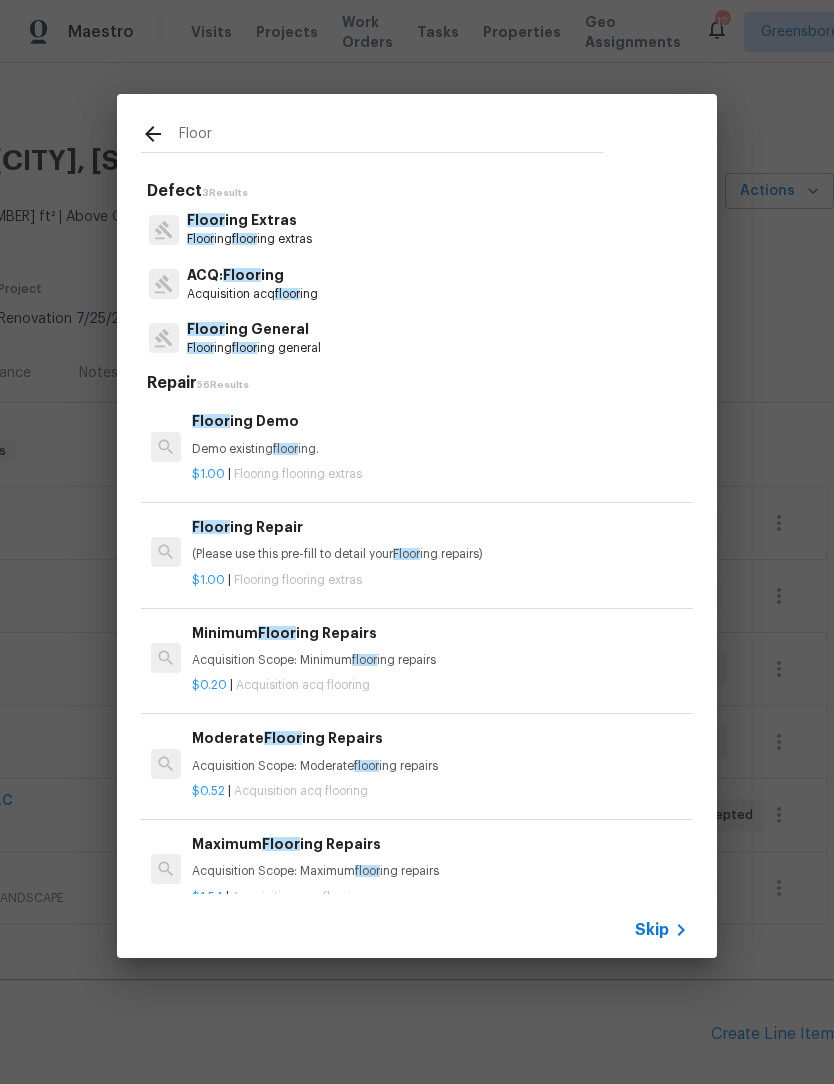 click on "Floor" at bounding box center [391, 137] 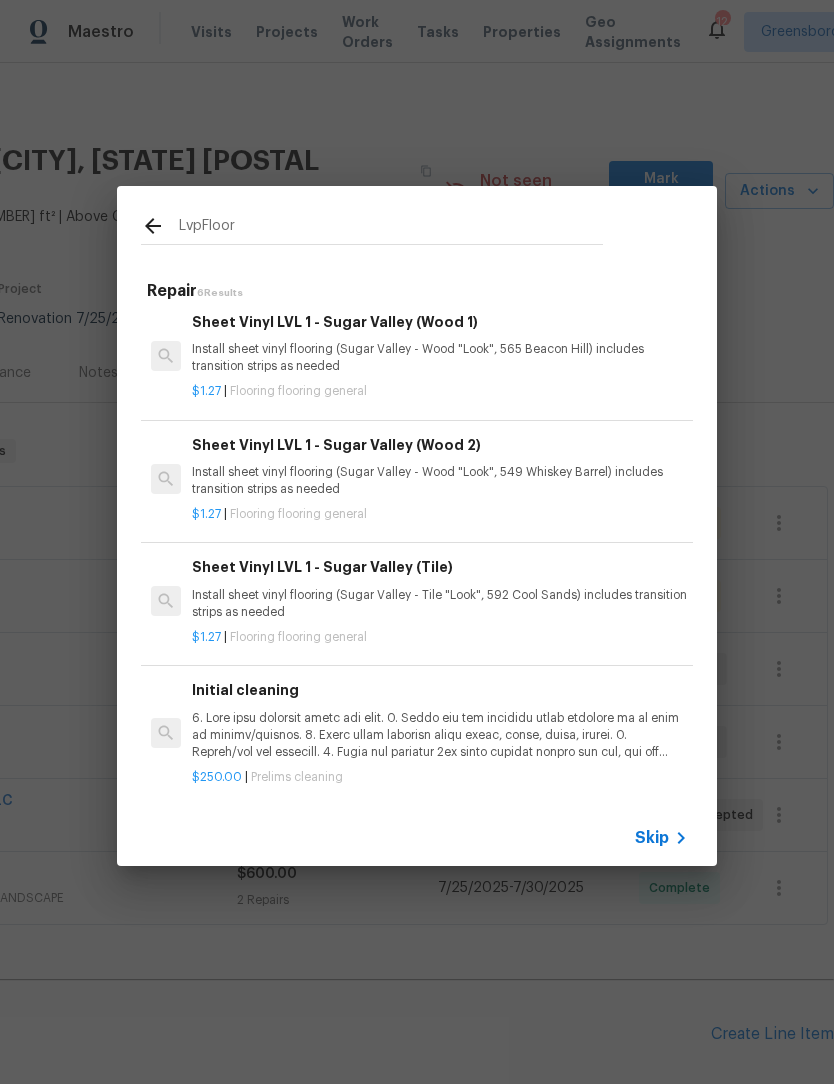 scroll, scrollTop: 218, scrollLeft: 0, axis: vertical 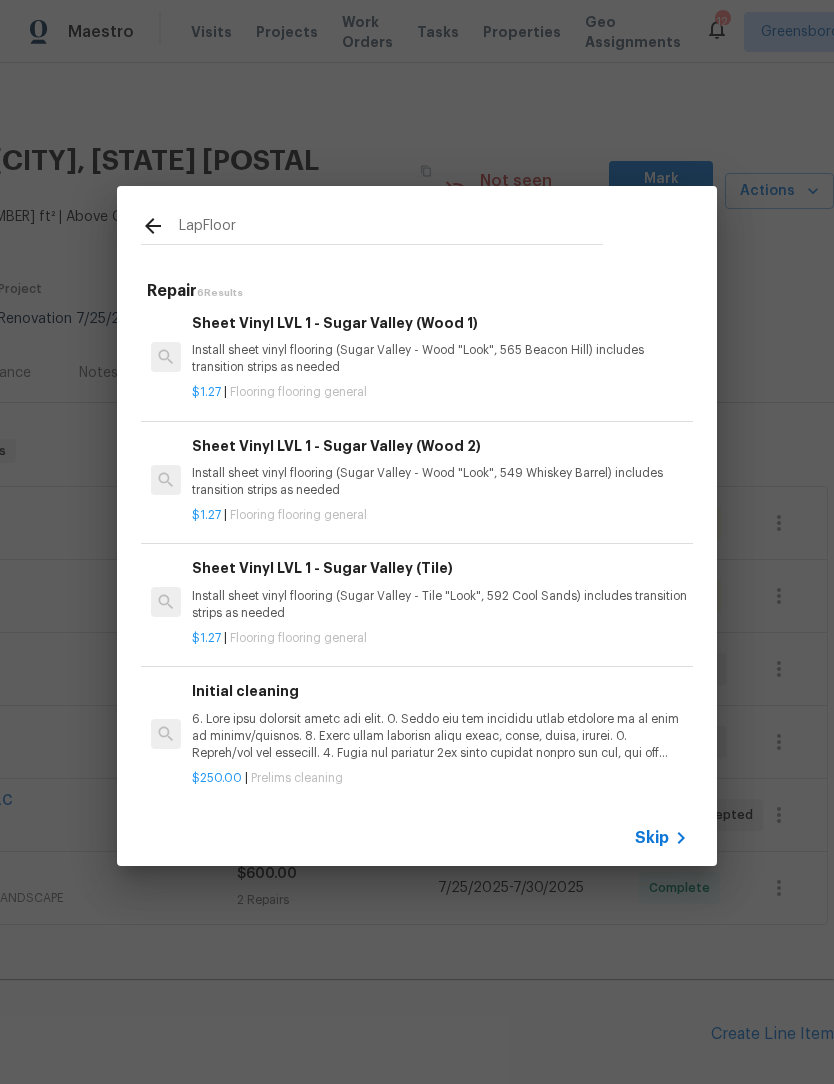 click on "LapFloor" at bounding box center [391, 229] 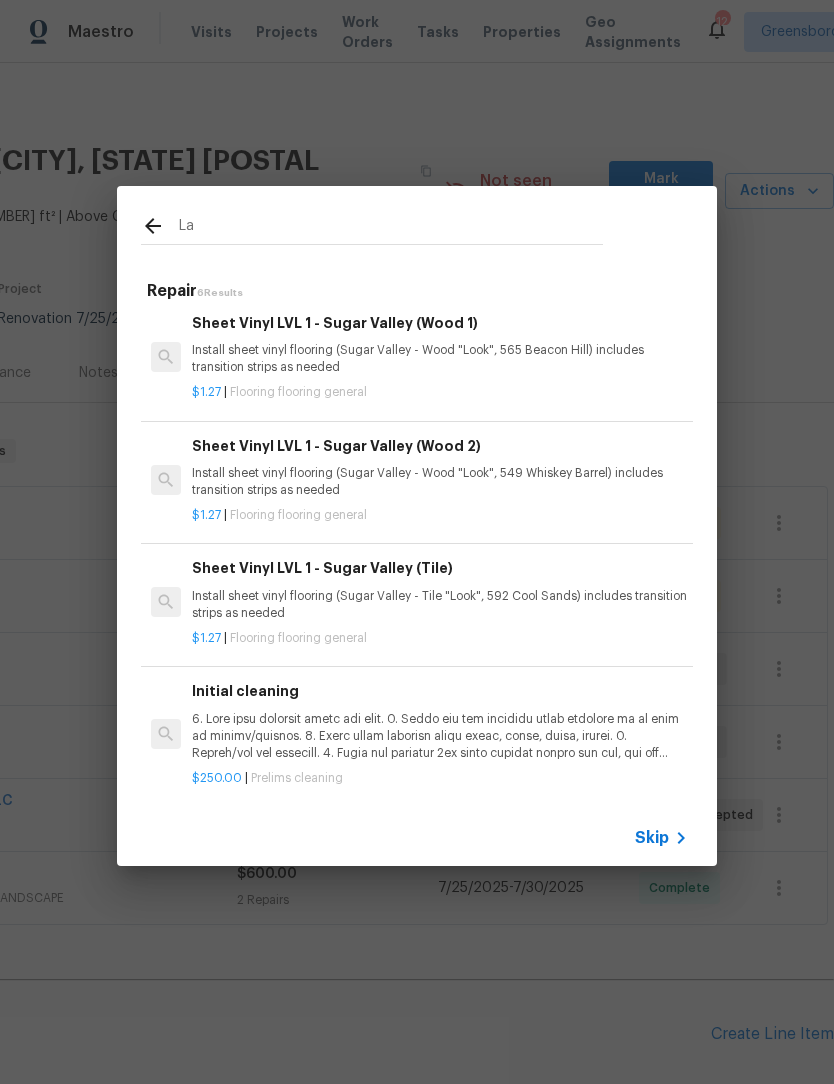 type on "L" 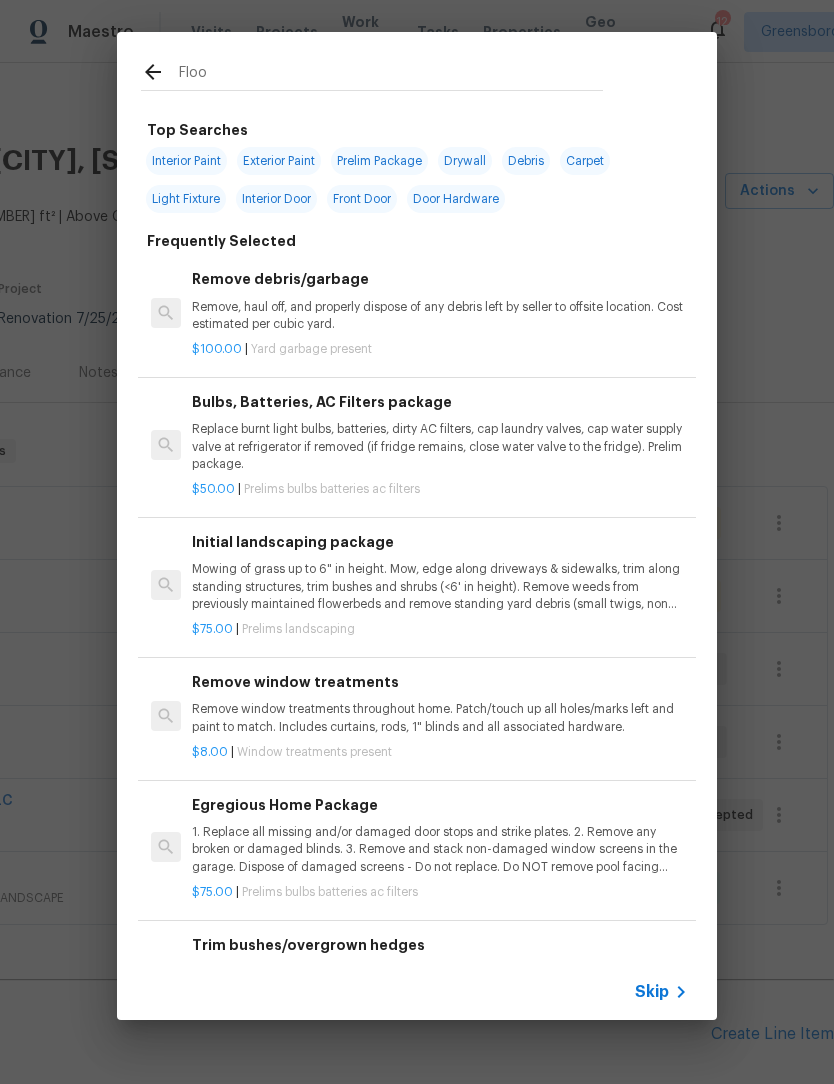 type on "Floor" 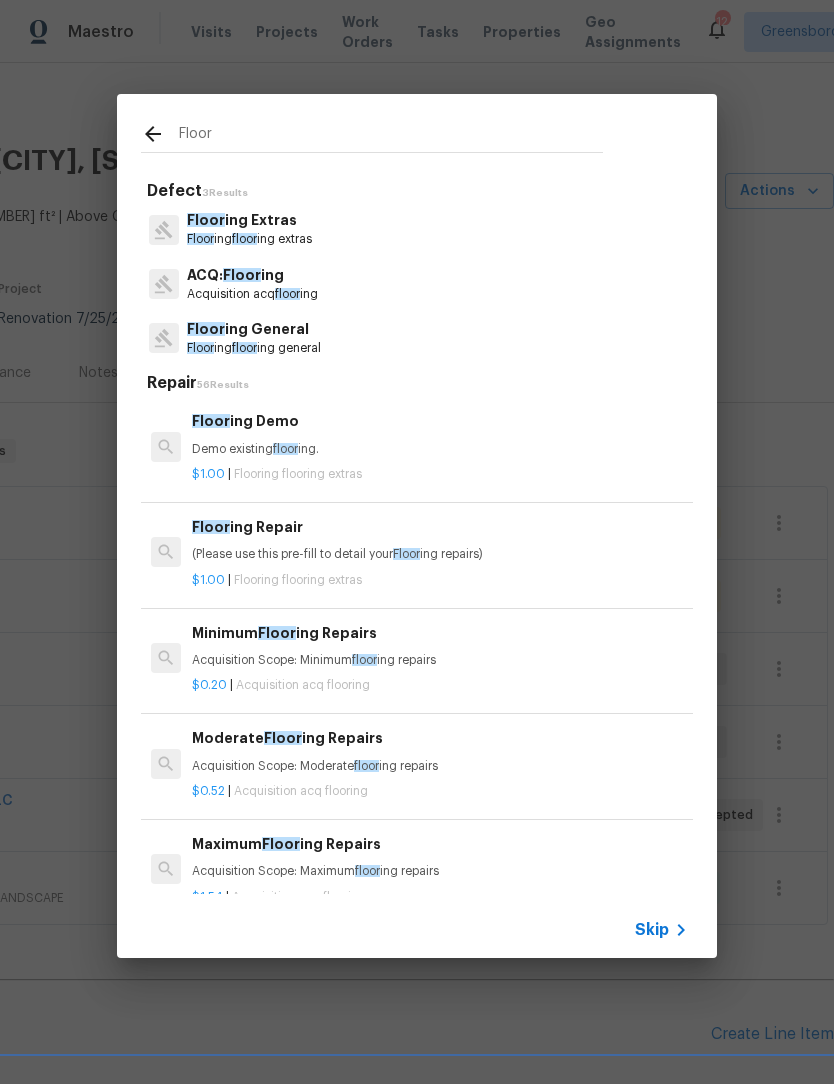 click on "Floor ing General" at bounding box center (254, 329) 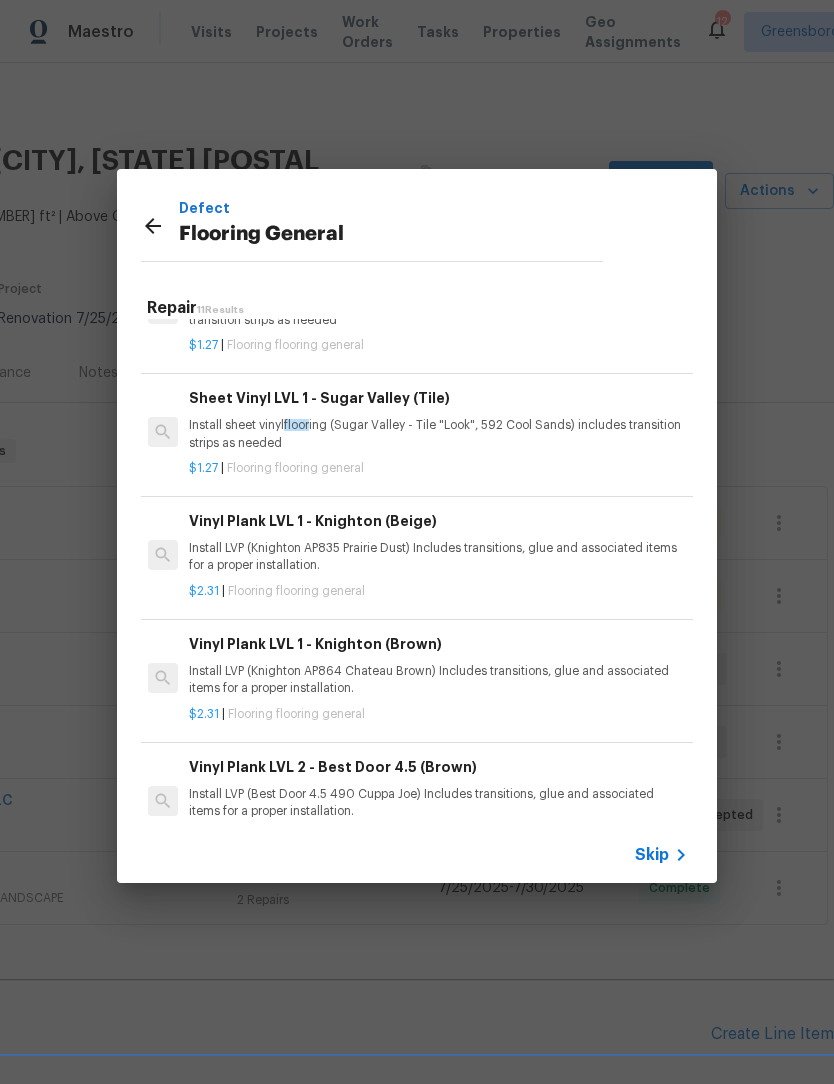scroll, scrollTop: 197, scrollLeft: 3, axis: both 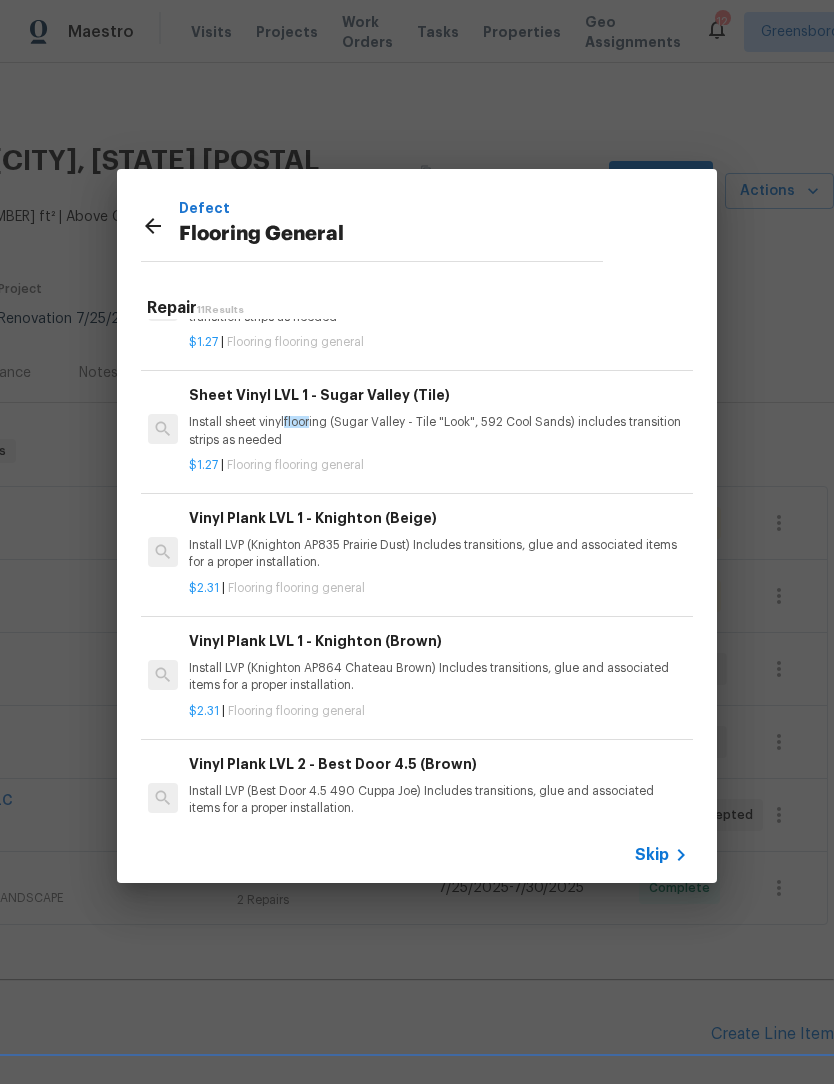 click on "Vinyl Plank LVL 1 - Knighton (Beige) Install LVP (Knighton AP835 Prairie Dust) Includes transitions, glue and associated items for a proper installation." at bounding box center (437, 539) 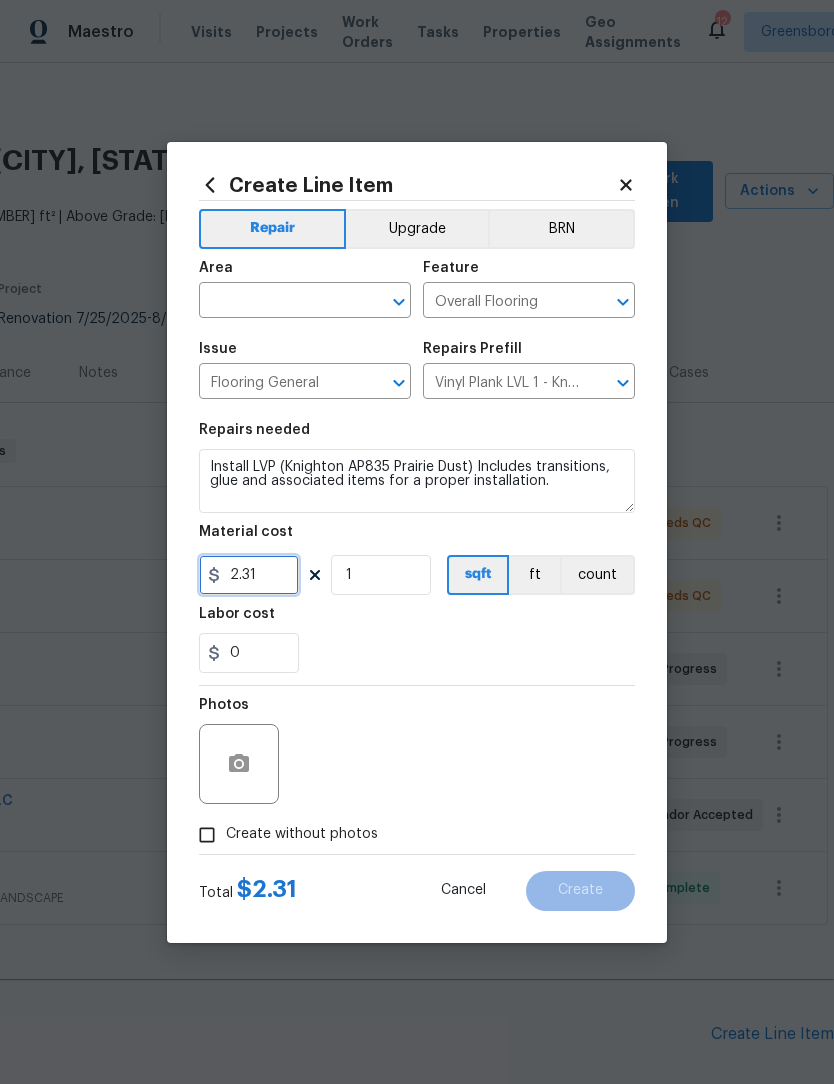click on "2.31" at bounding box center [249, 575] 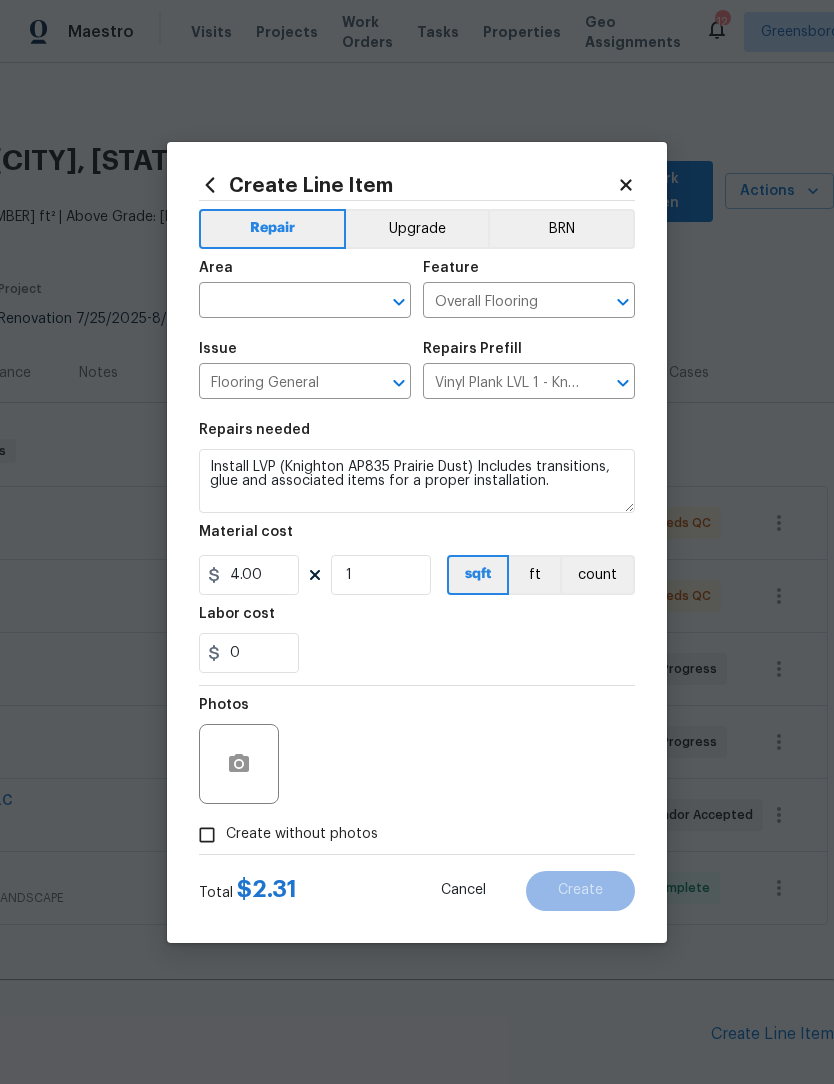 click on "Area" at bounding box center (305, 274) 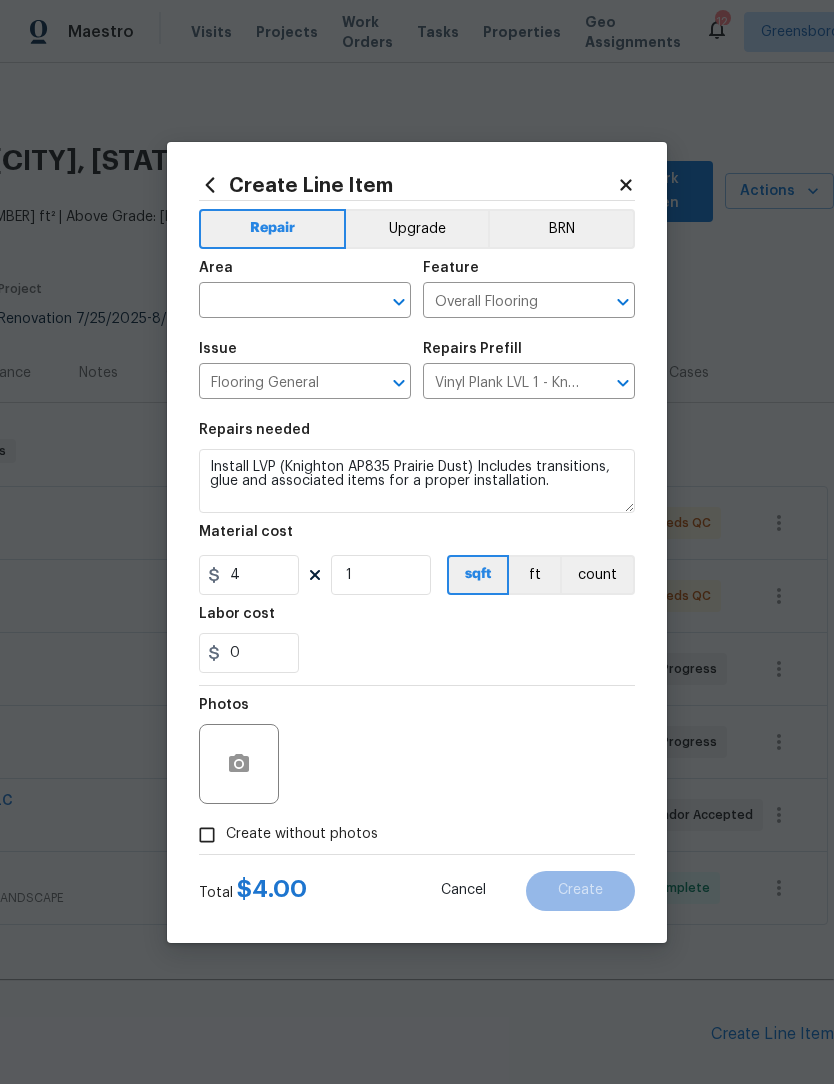 click on "Area" at bounding box center [305, 274] 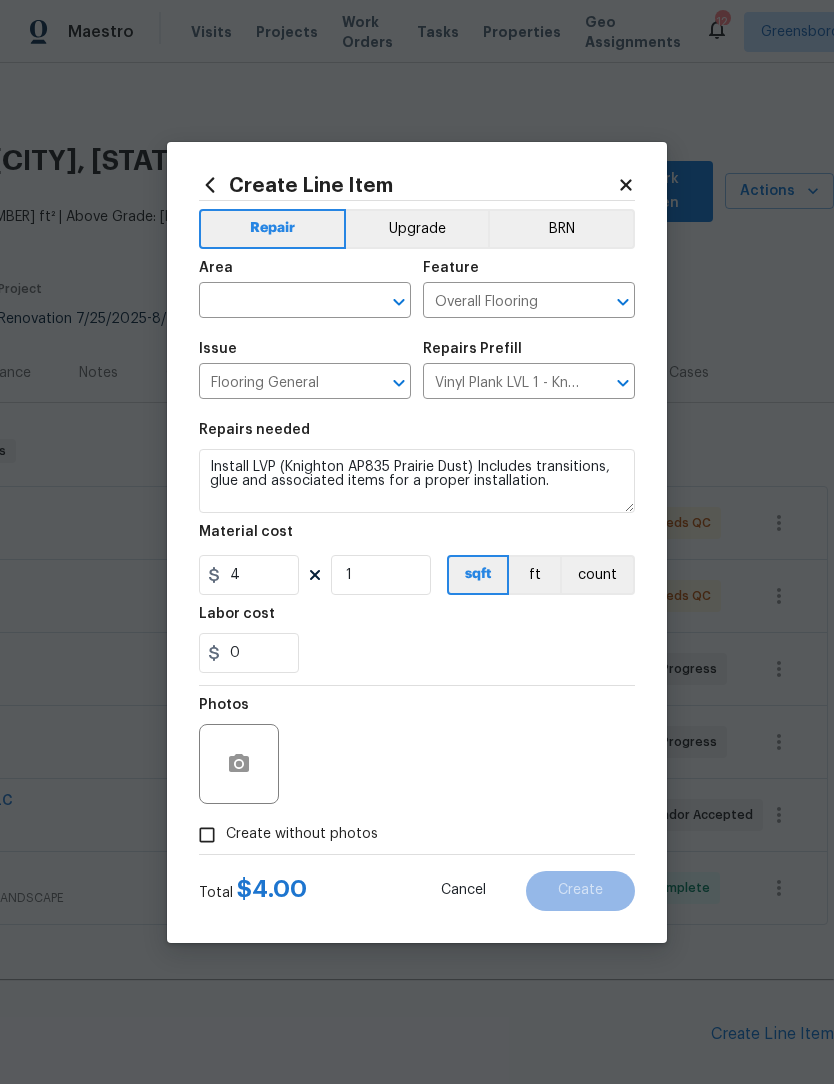 click at bounding box center (277, 302) 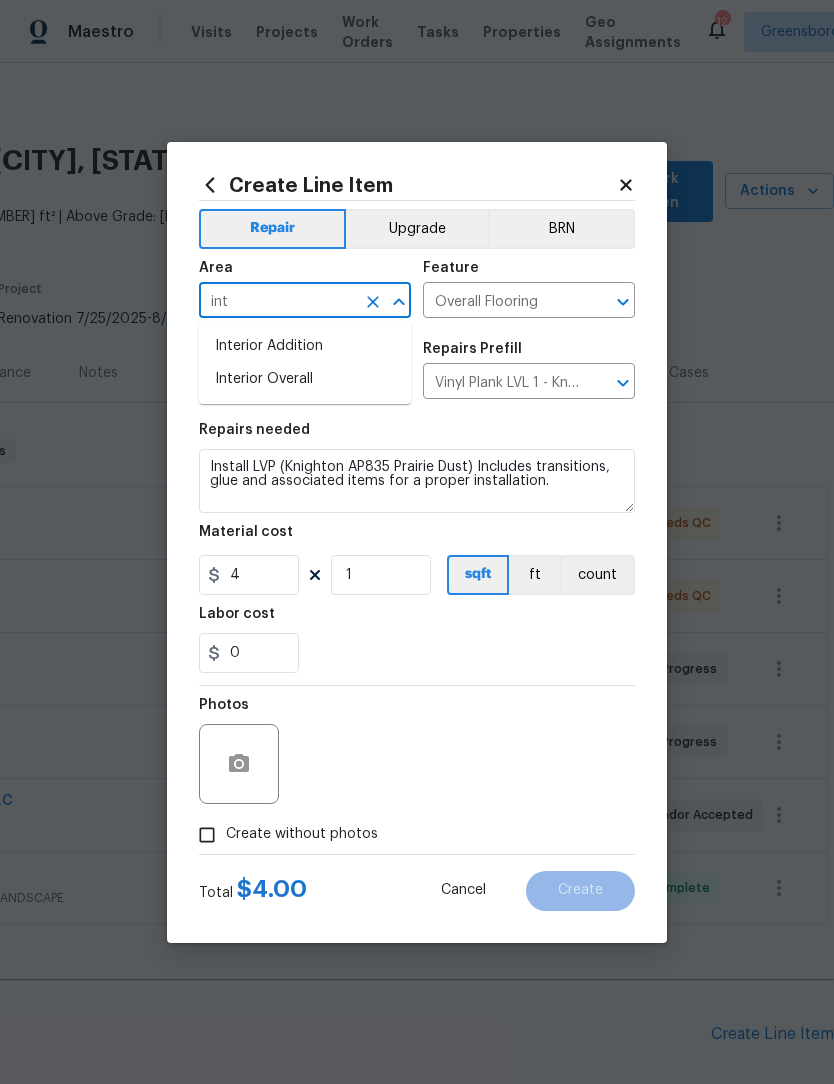 click on "Interior Overall" at bounding box center (305, 379) 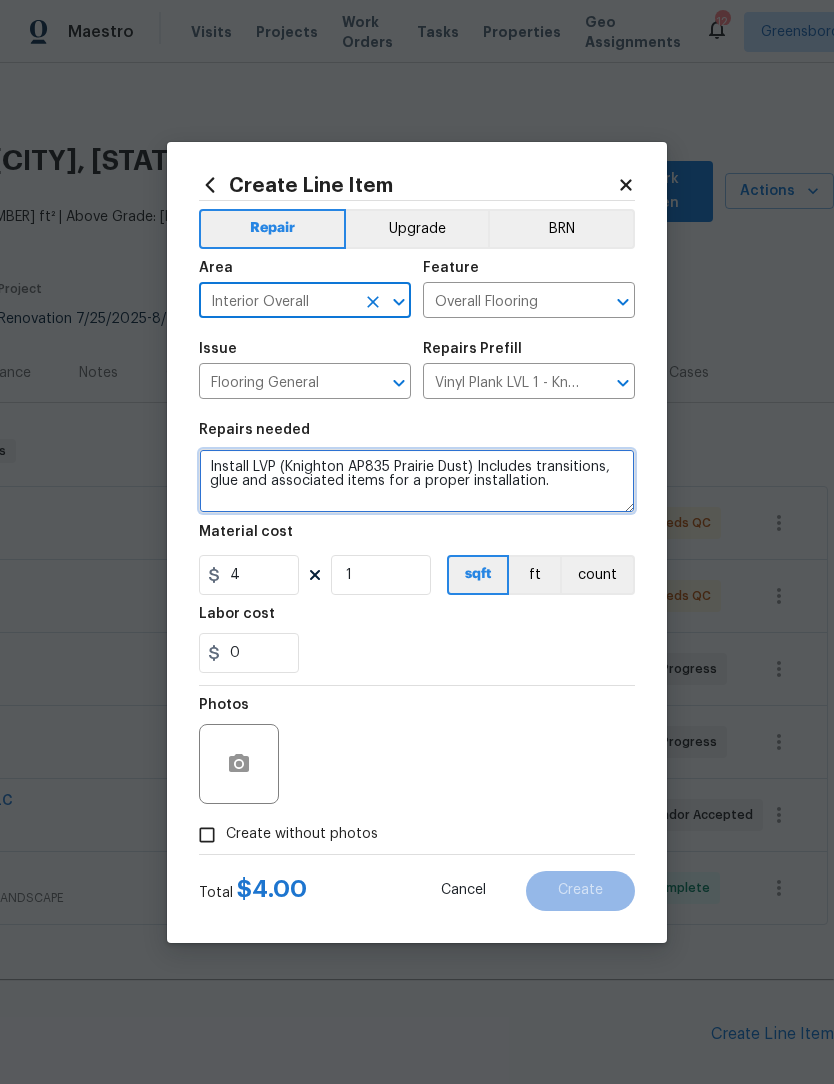 click on "Install LVP (Knighton AP835 Prairie Dust) Includes transitions, glue and associated items for a proper installation." at bounding box center [417, 481] 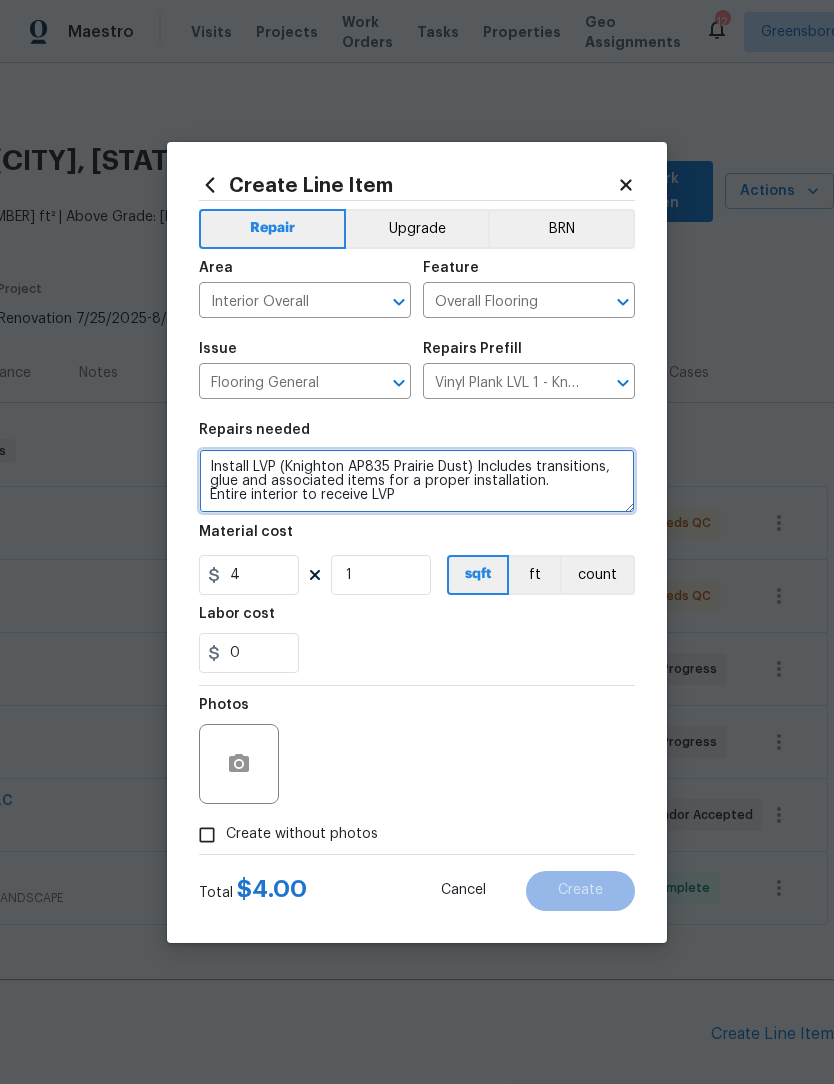type on "Install LVP (Knighton AP835 Prairie Dust) Includes transitions, glue and associated items for a proper installation.
Entire interior to receive LVP" 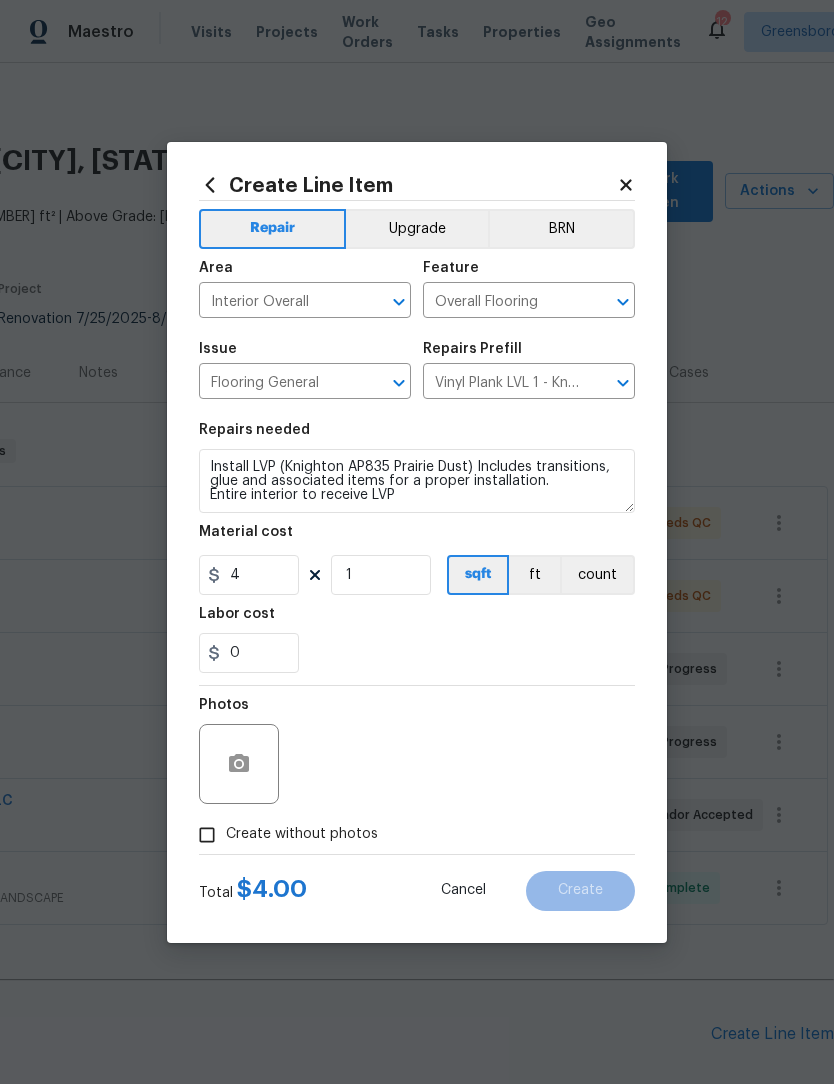 click on "Photos" at bounding box center (417, 751) 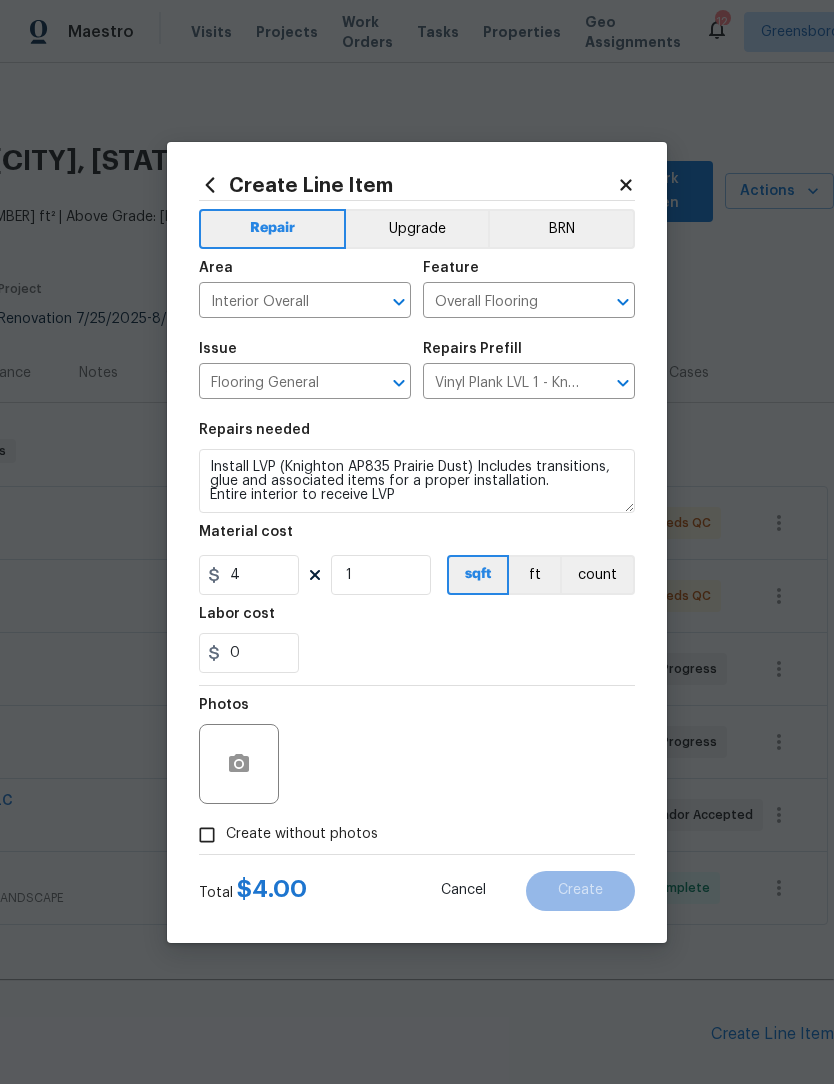 click on "Create without photos" at bounding box center (207, 835) 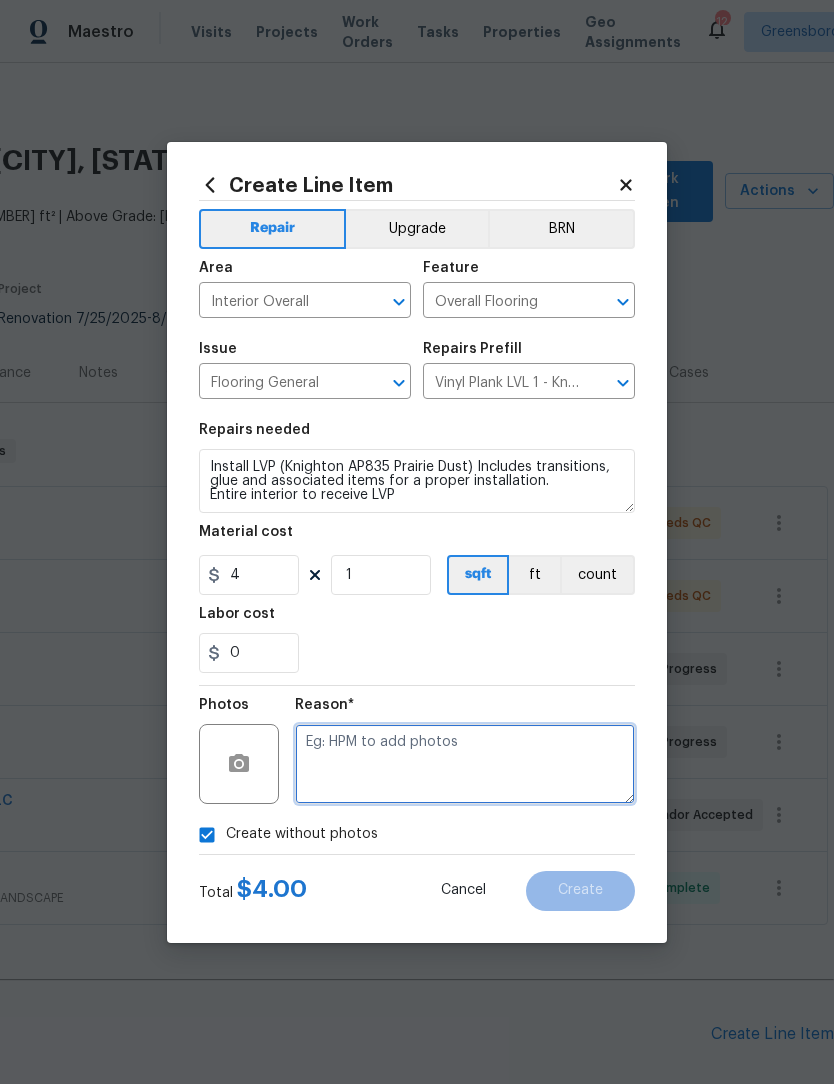 click at bounding box center [465, 764] 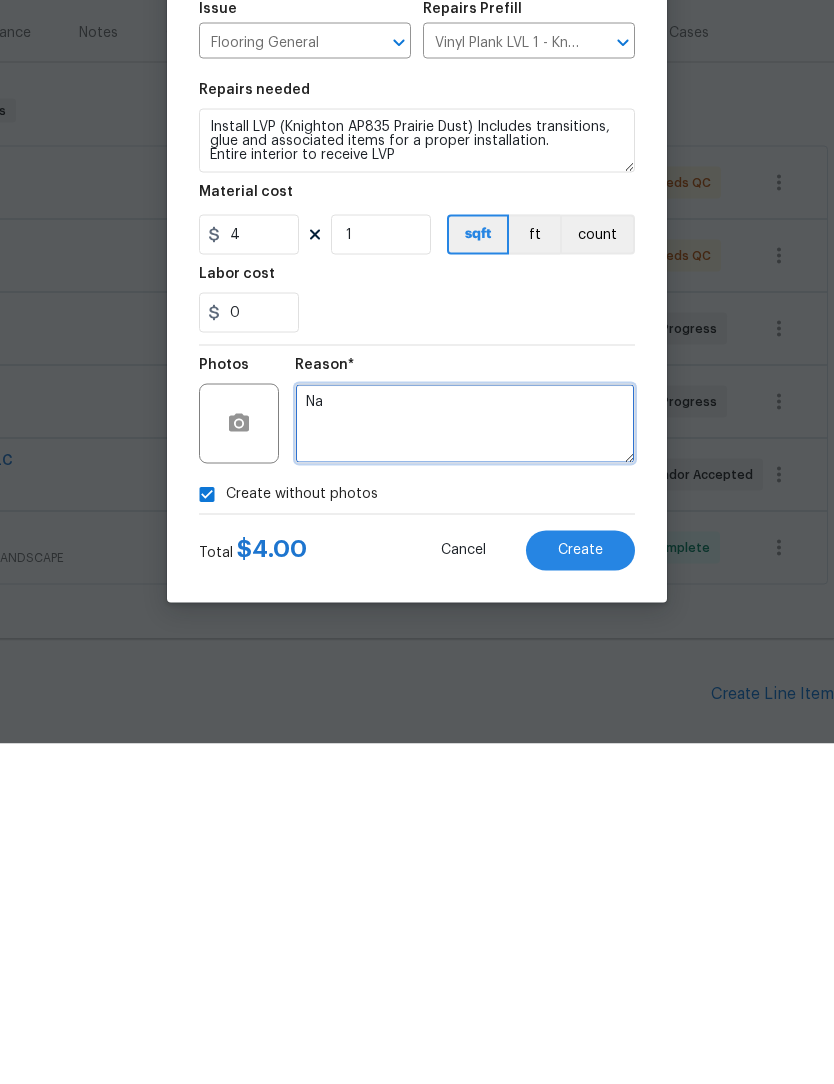 type on "Na" 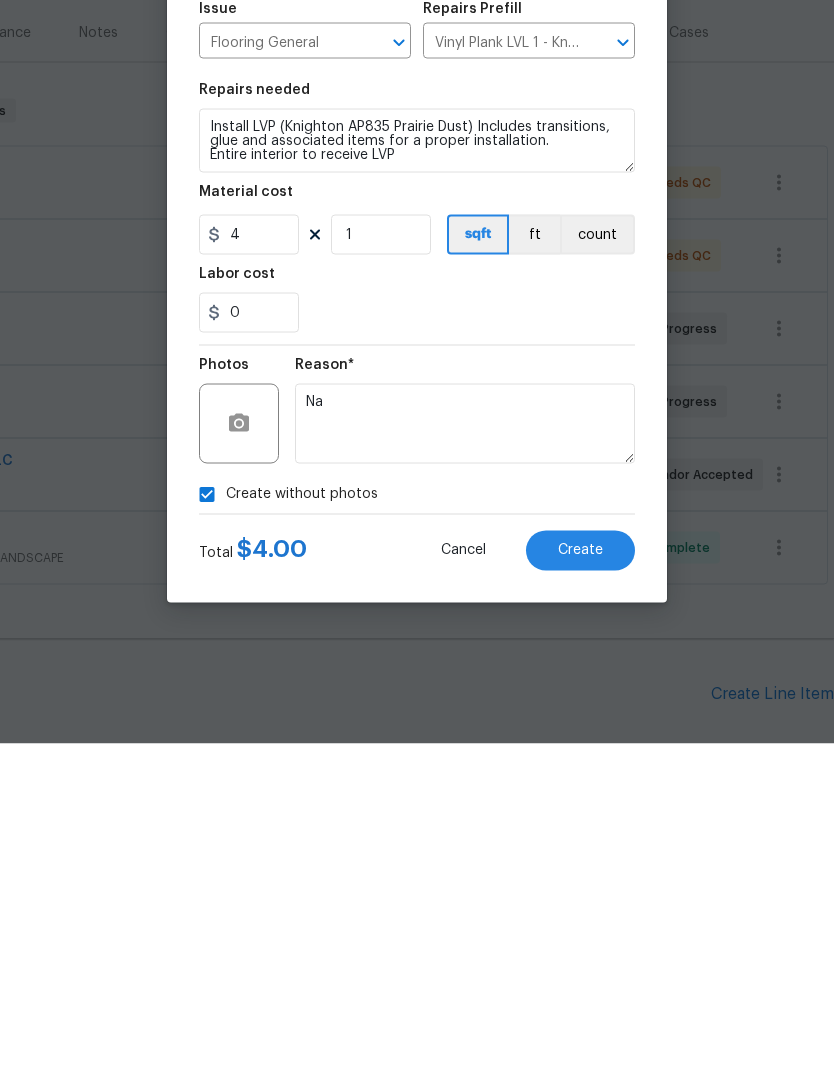 click on "Create" at bounding box center [580, 891] 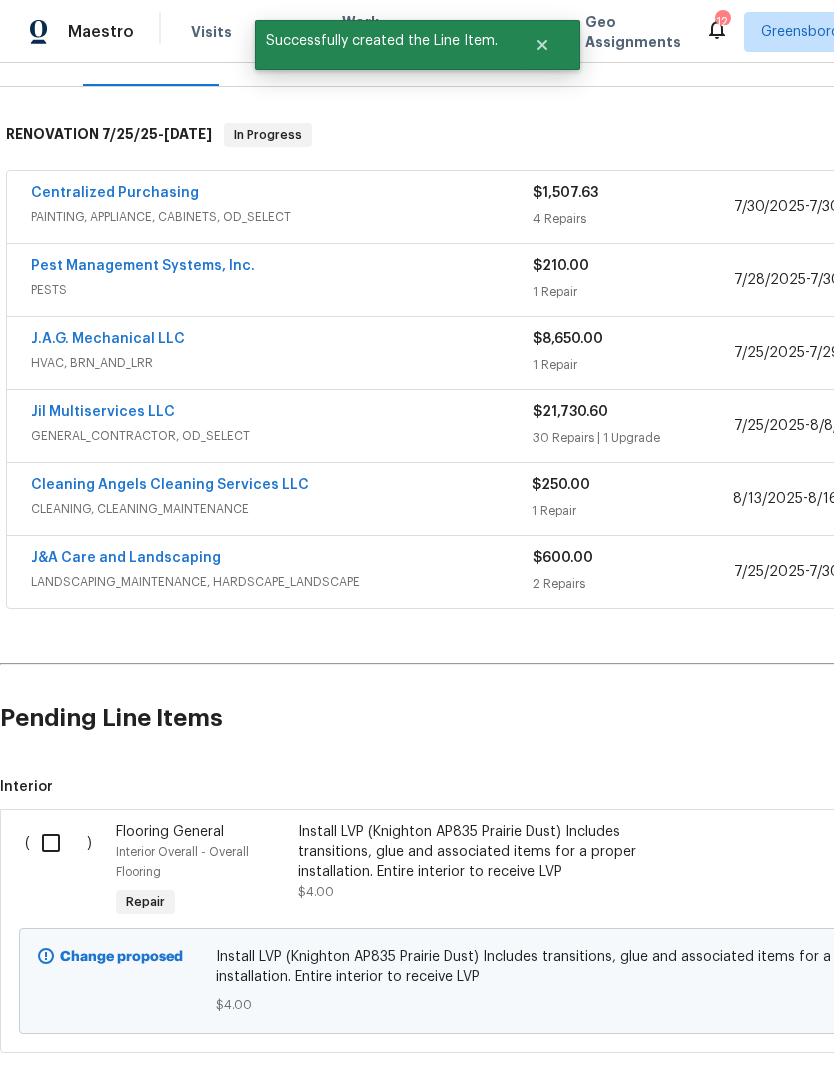 scroll, scrollTop: 316, scrollLeft: 0, axis: vertical 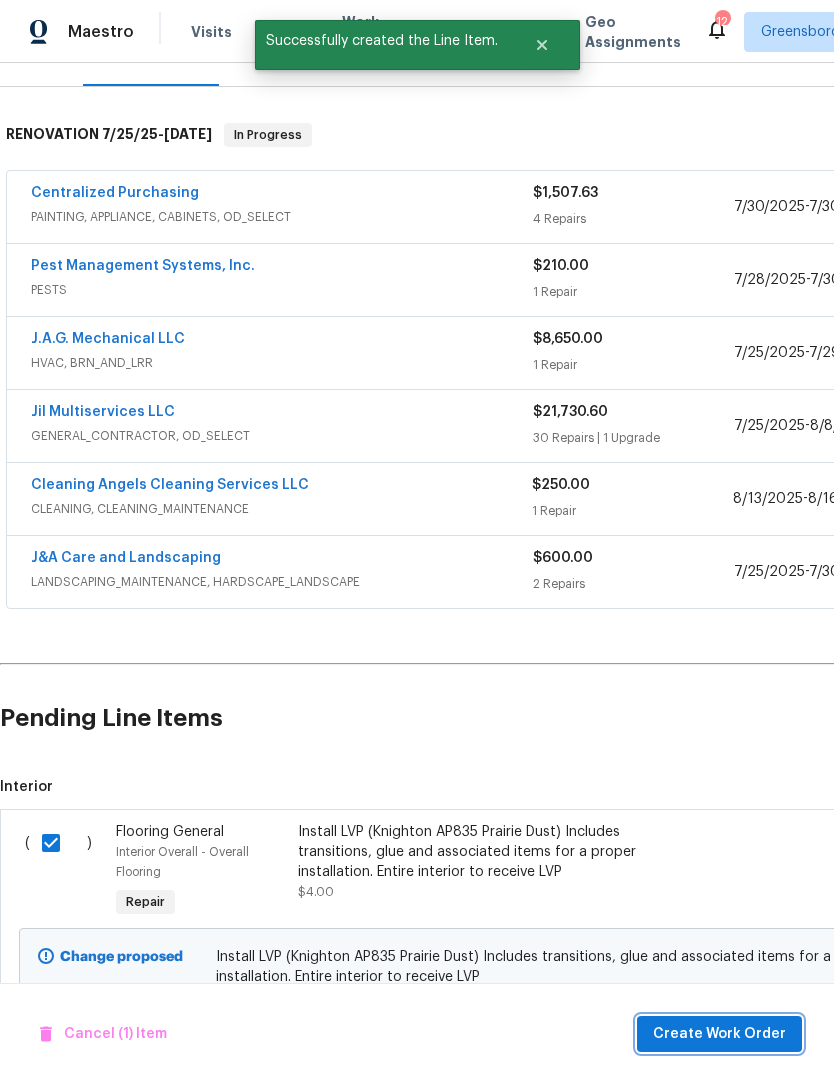 click on "Create Work Order" at bounding box center (719, 1034) 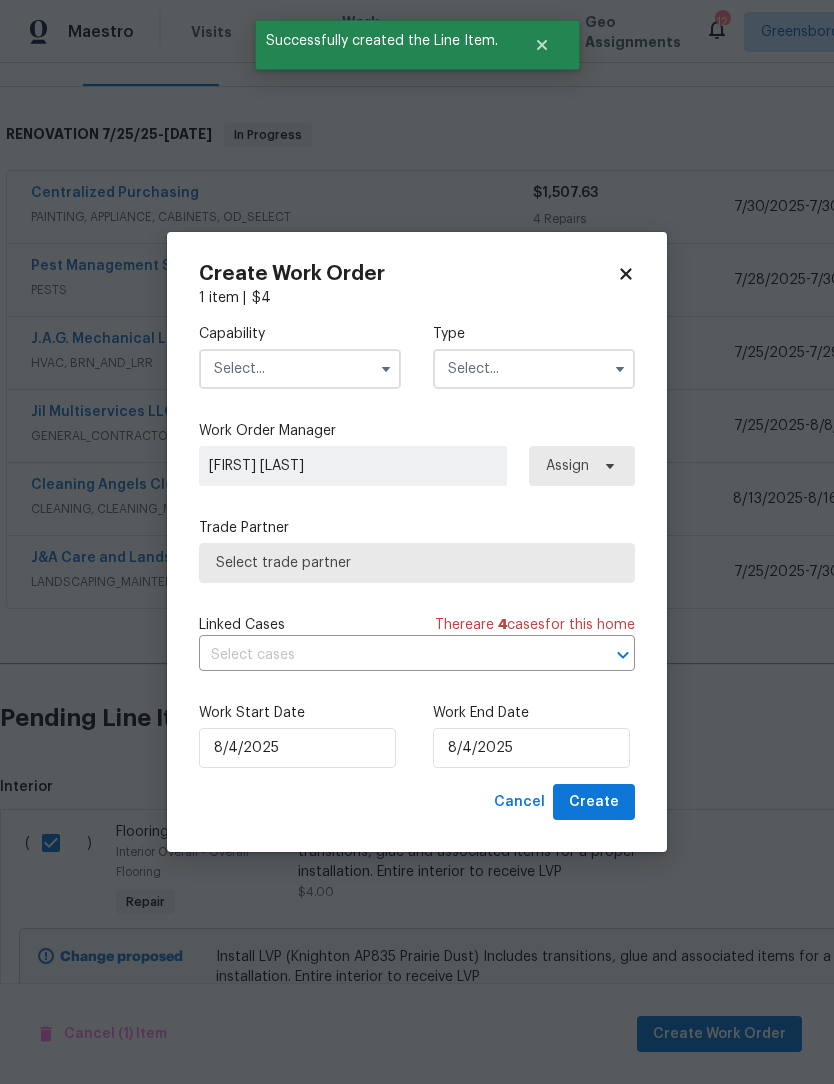 click at bounding box center (300, 369) 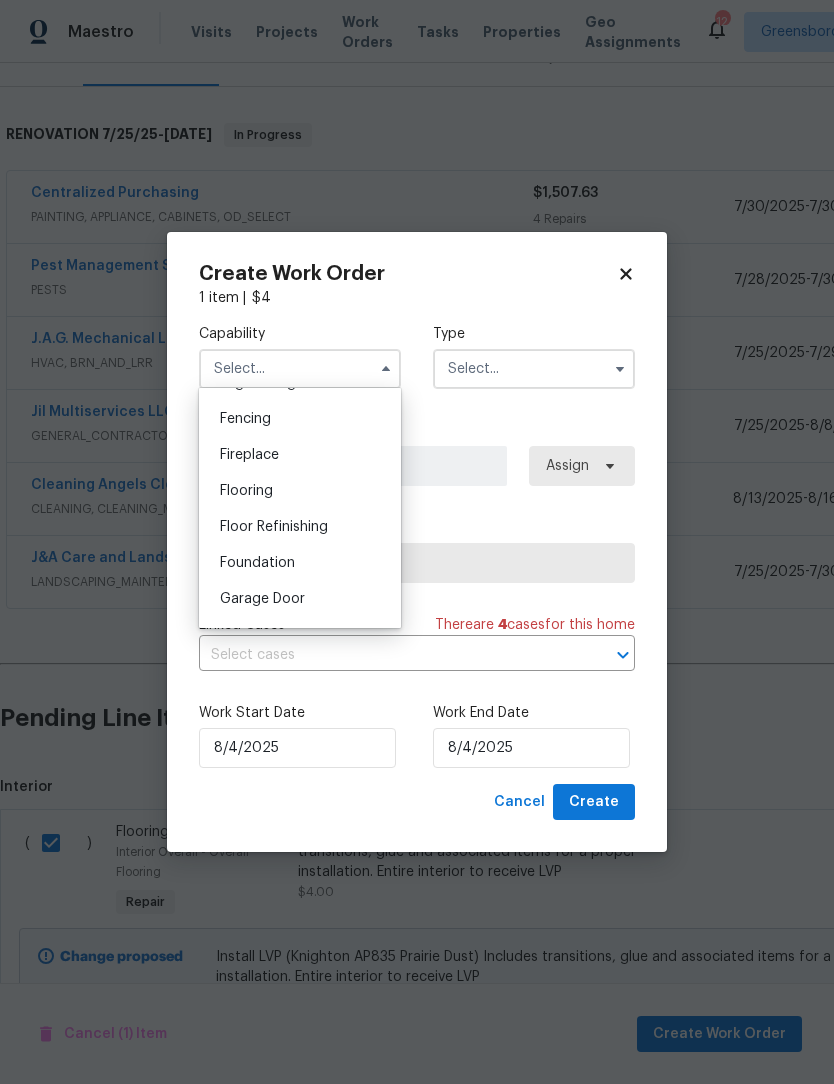 scroll, scrollTop: 691, scrollLeft: 0, axis: vertical 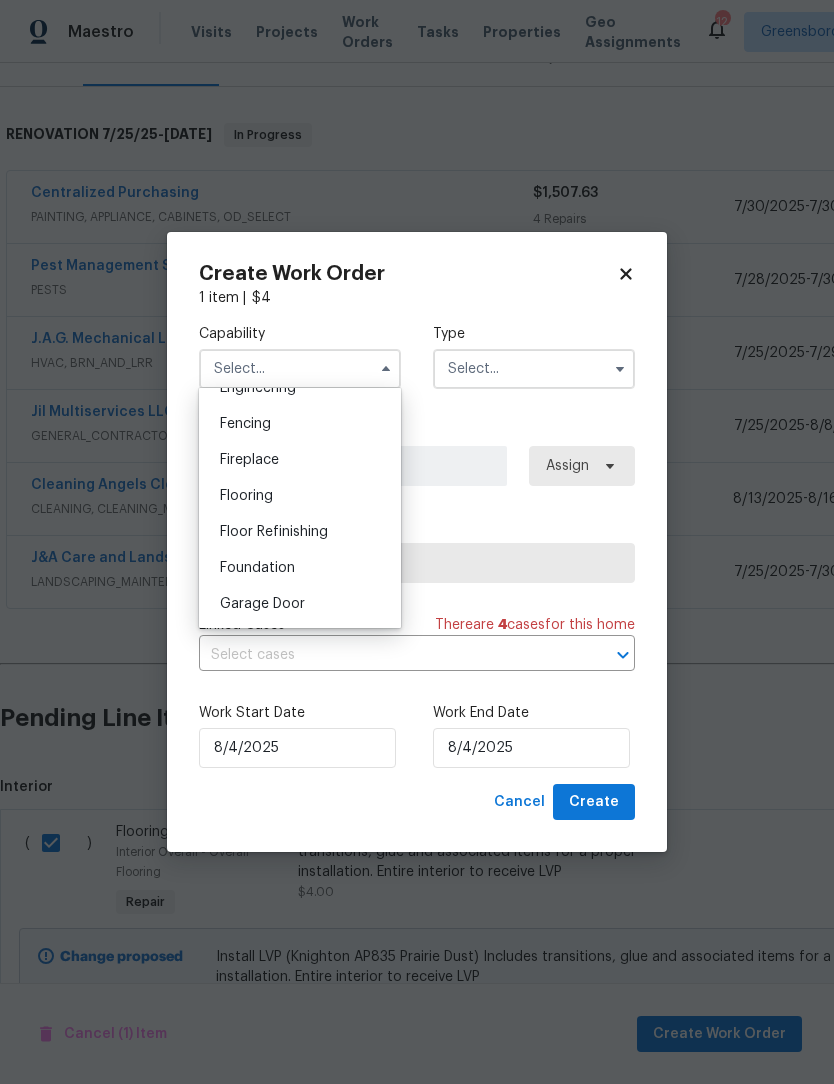 click on "Flooring" at bounding box center (246, 496) 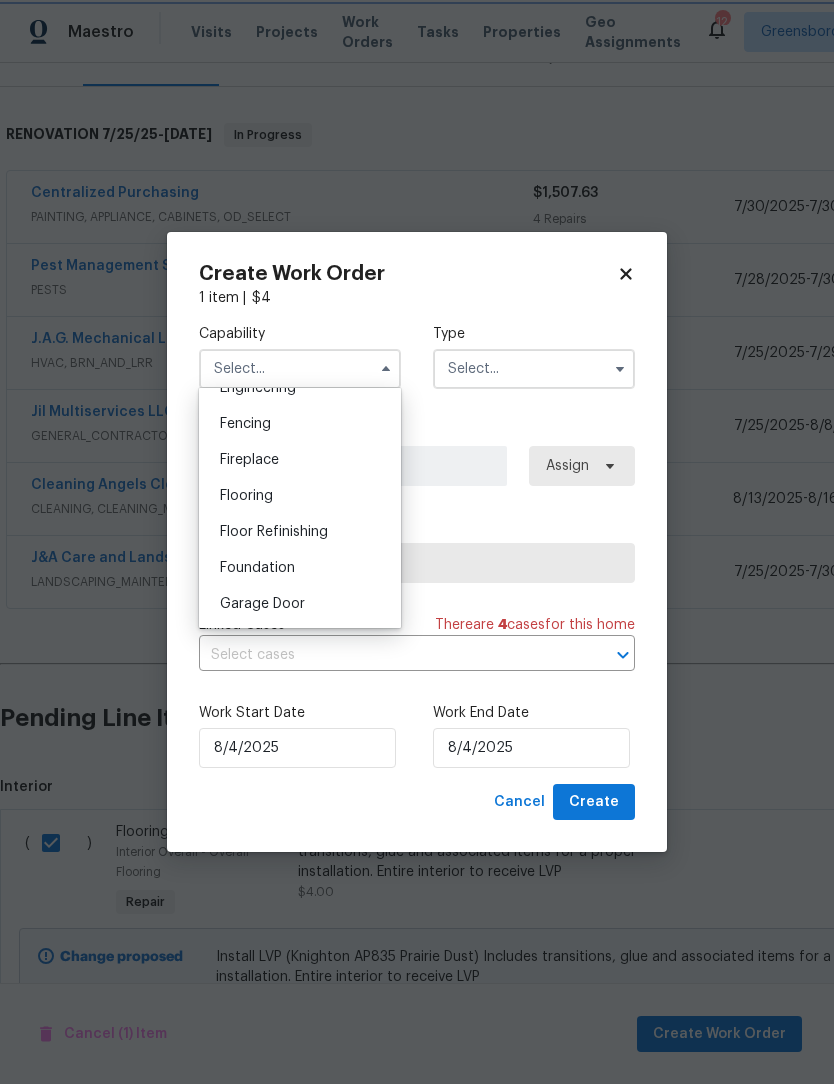 type on "Flooring" 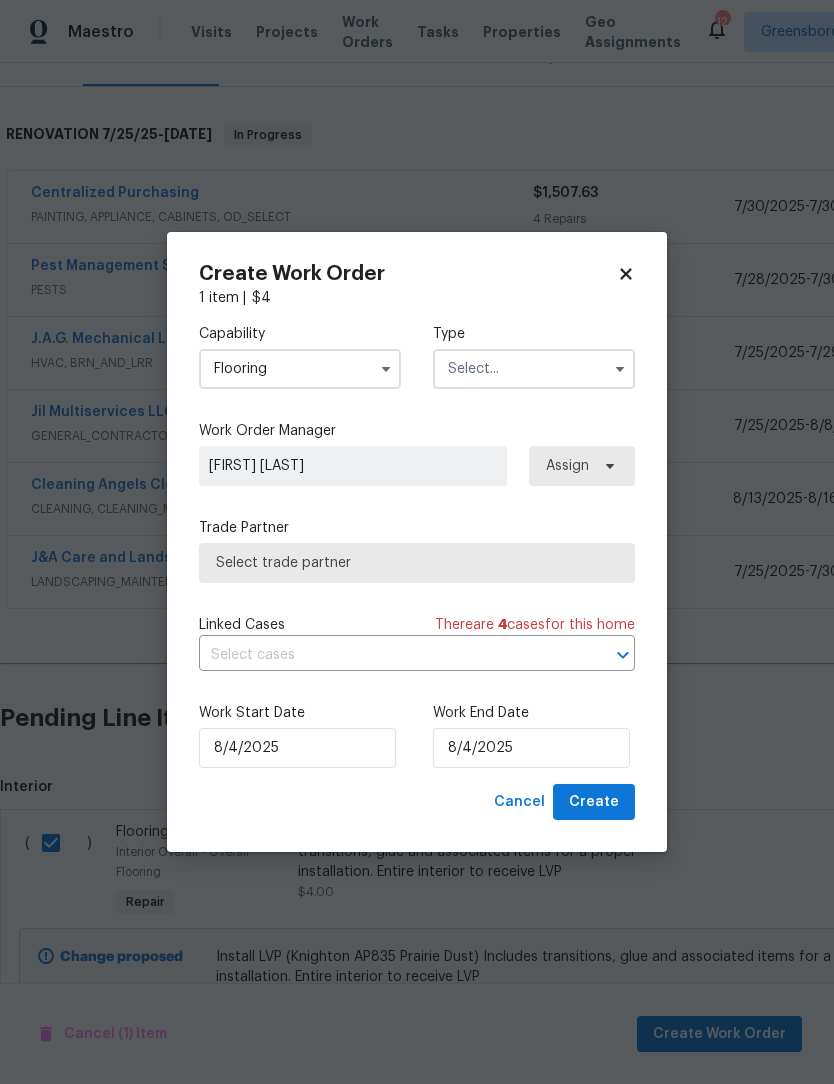 click at bounding box center [534, 369] 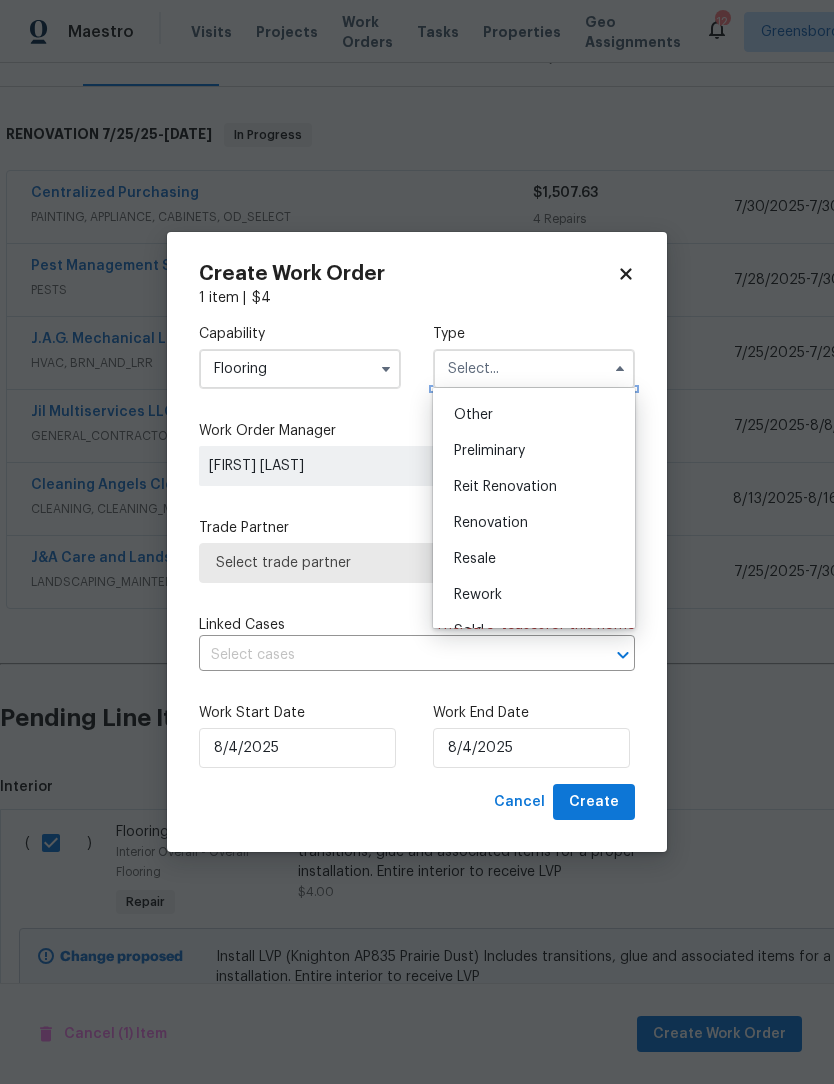 scroll, scrollTop: 412, scrollLeft: 0, axis: vertical 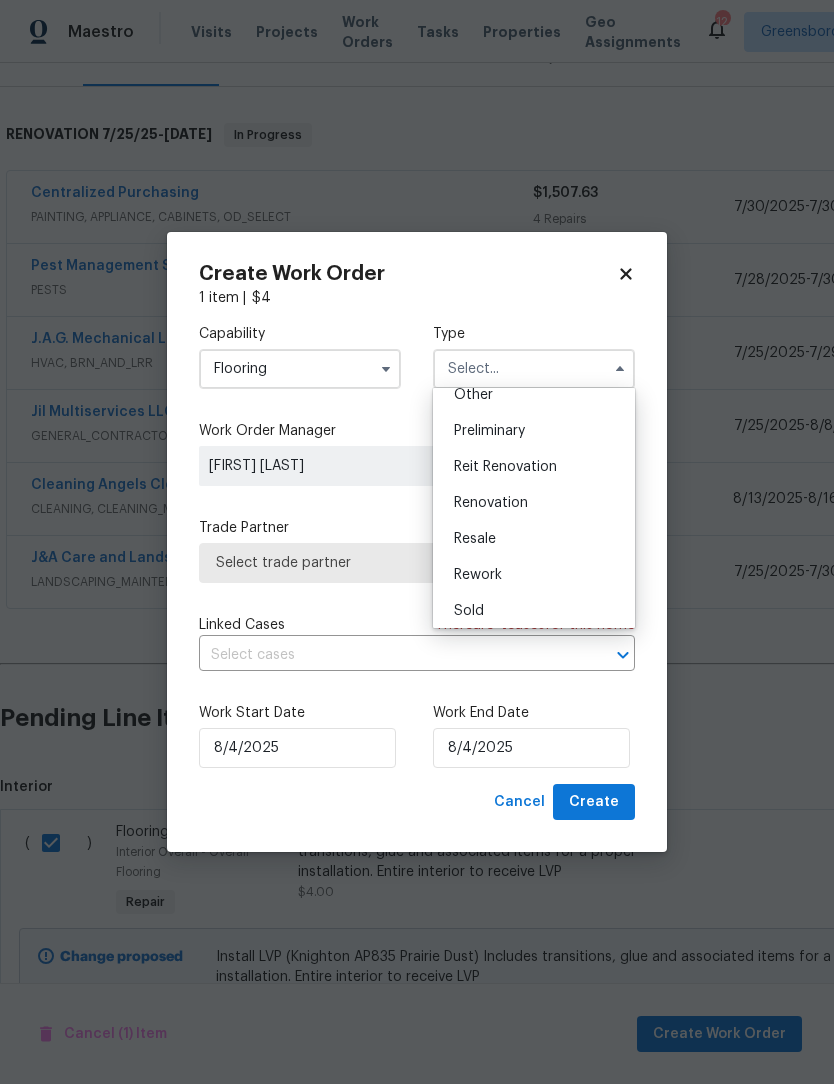 click on "Renovation" at bounding box center [491, 503] 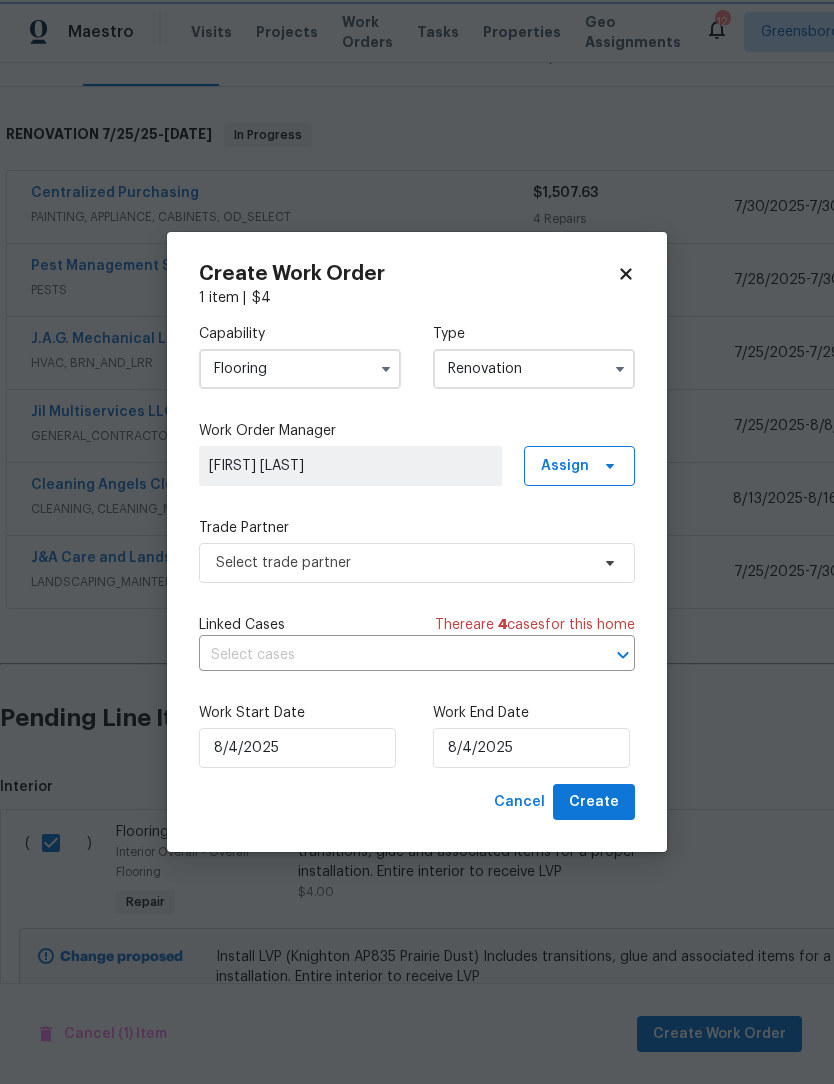 scroll, scrollTop: 0, scrollLeft: 0, axis: both 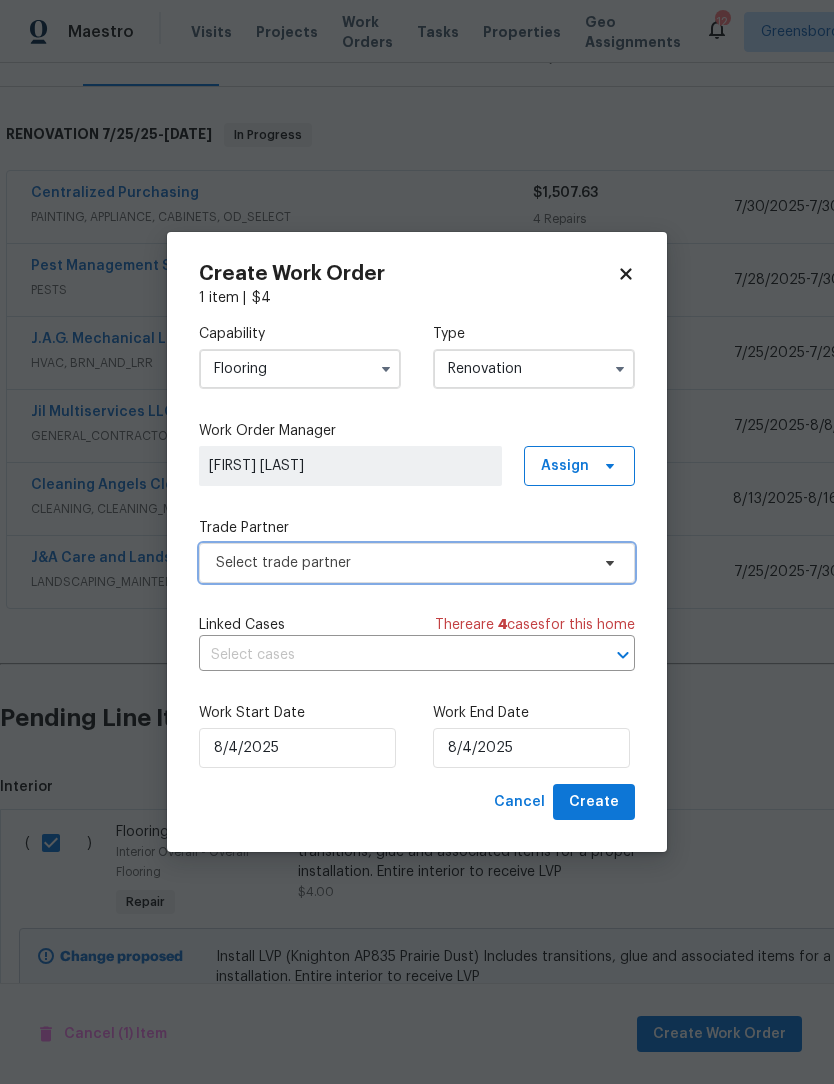 click on "Select trade partner" at bounding box center [402, 563] 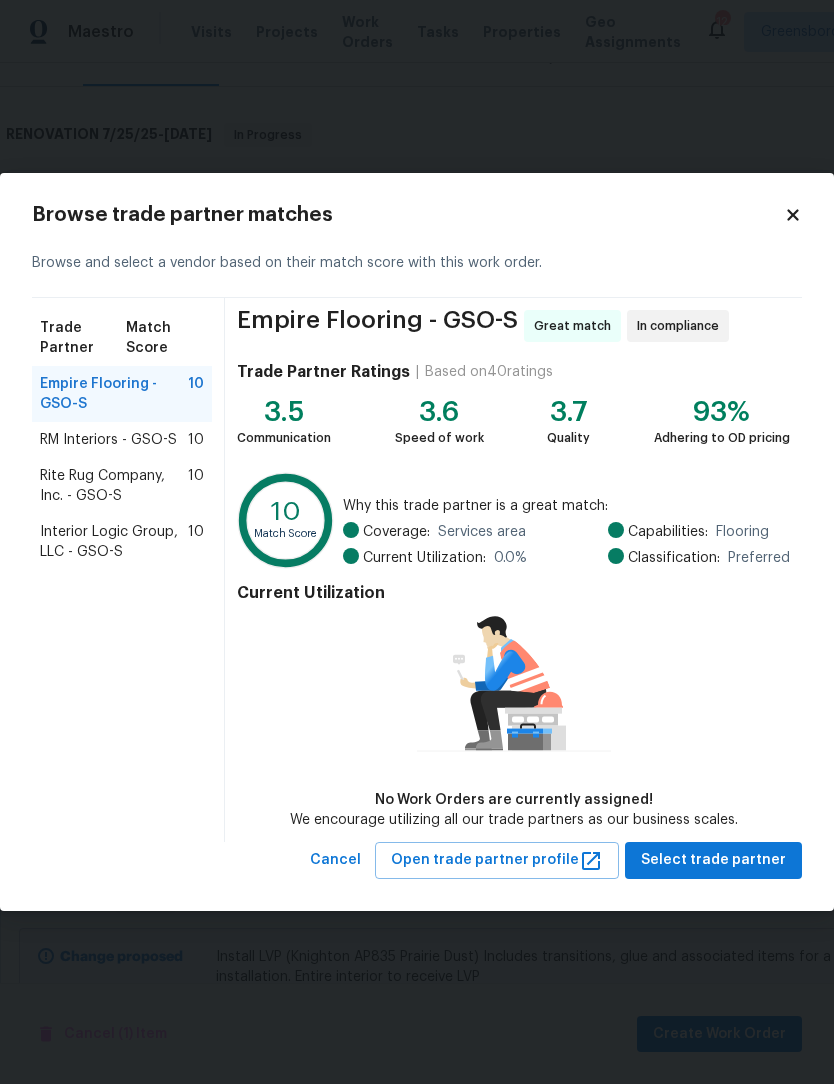 click on "RM Interiors - GSO-S" at bounding box center [108, 440] 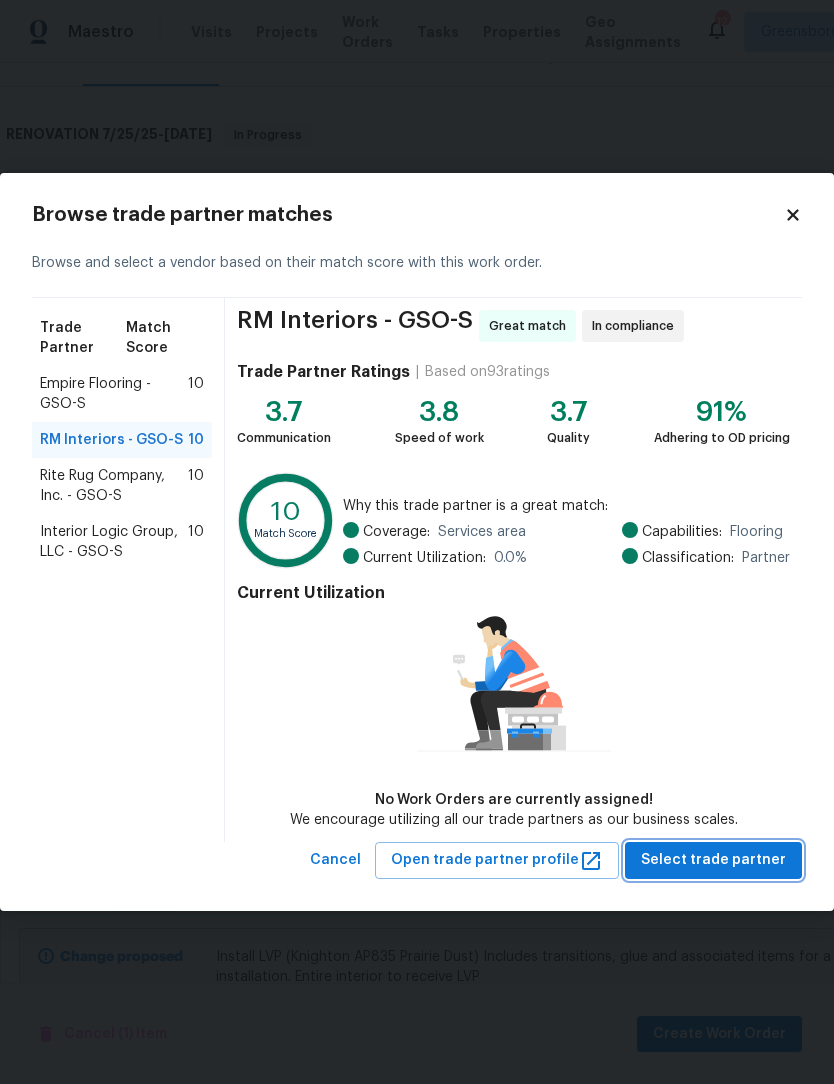 click on "Select trade partner" at bounding box center [713, 860] 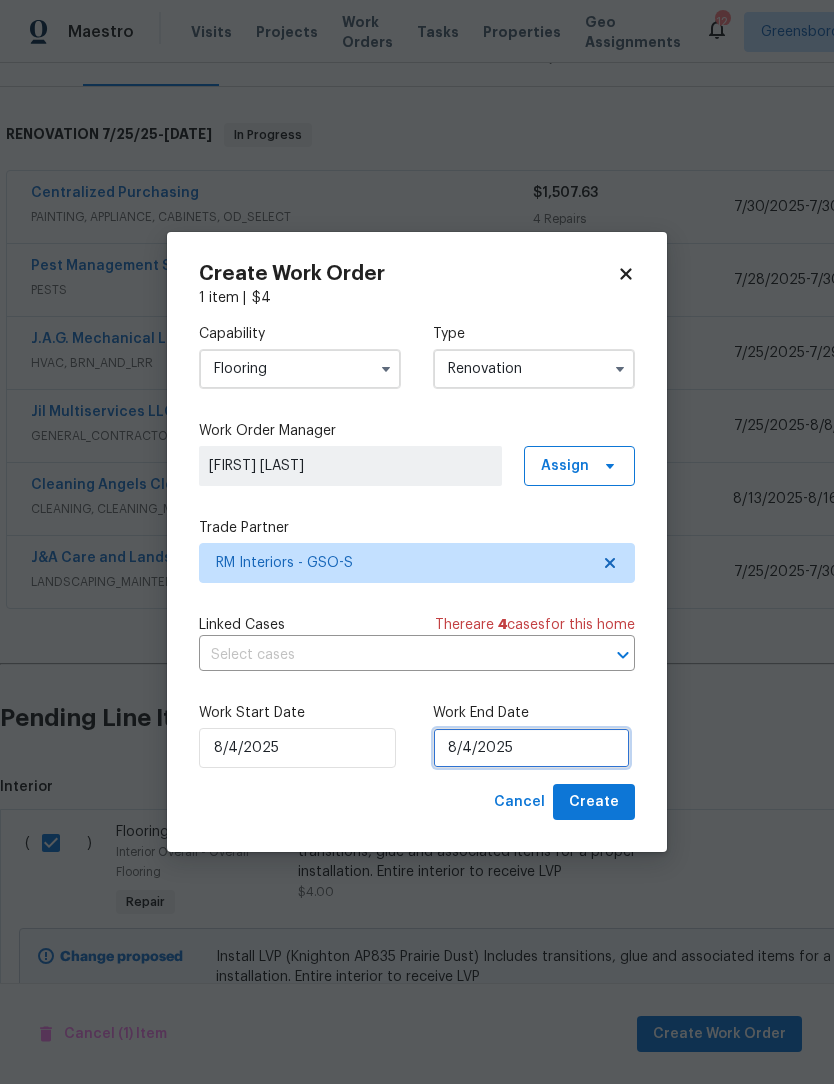 click on "8/4/2025" at bounding box center (531, 748) 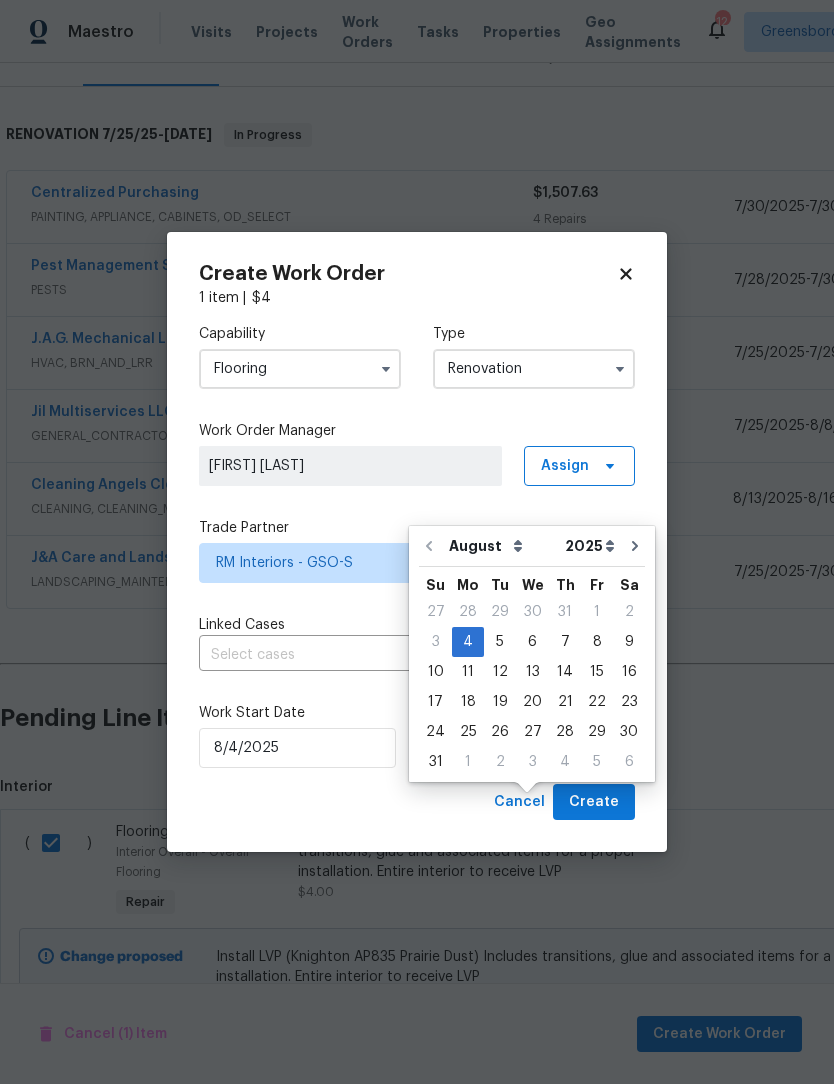 scroll, scrollTop: 67, scrollLeft: 0, axis: vertical 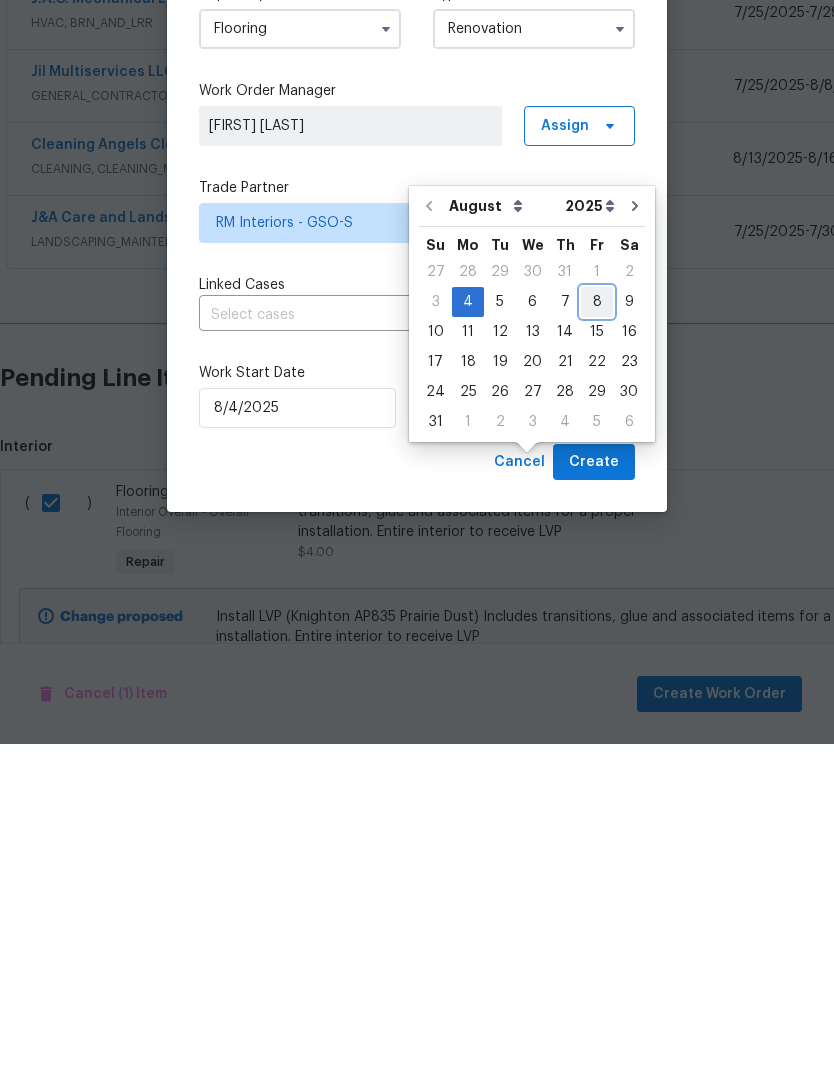 click on "8" at bounding box center [597, 642] 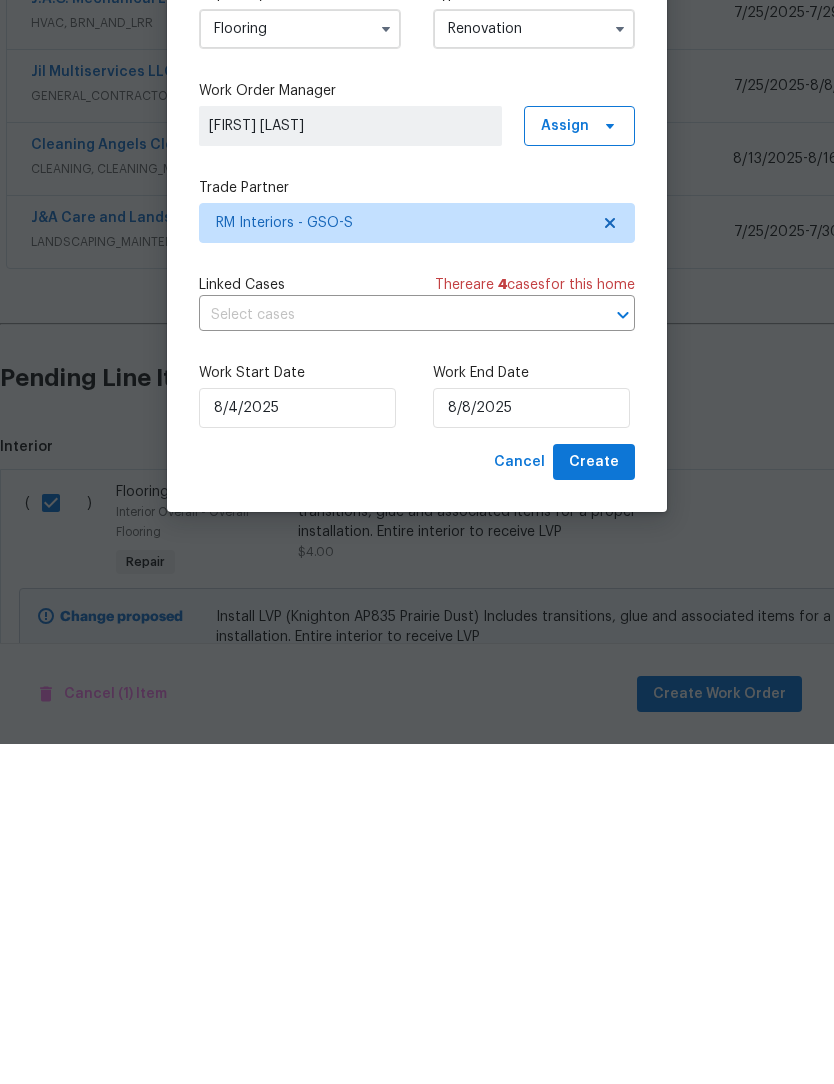 scroll, scrollTop: 66, scrollLeft: 0, axis: vertical 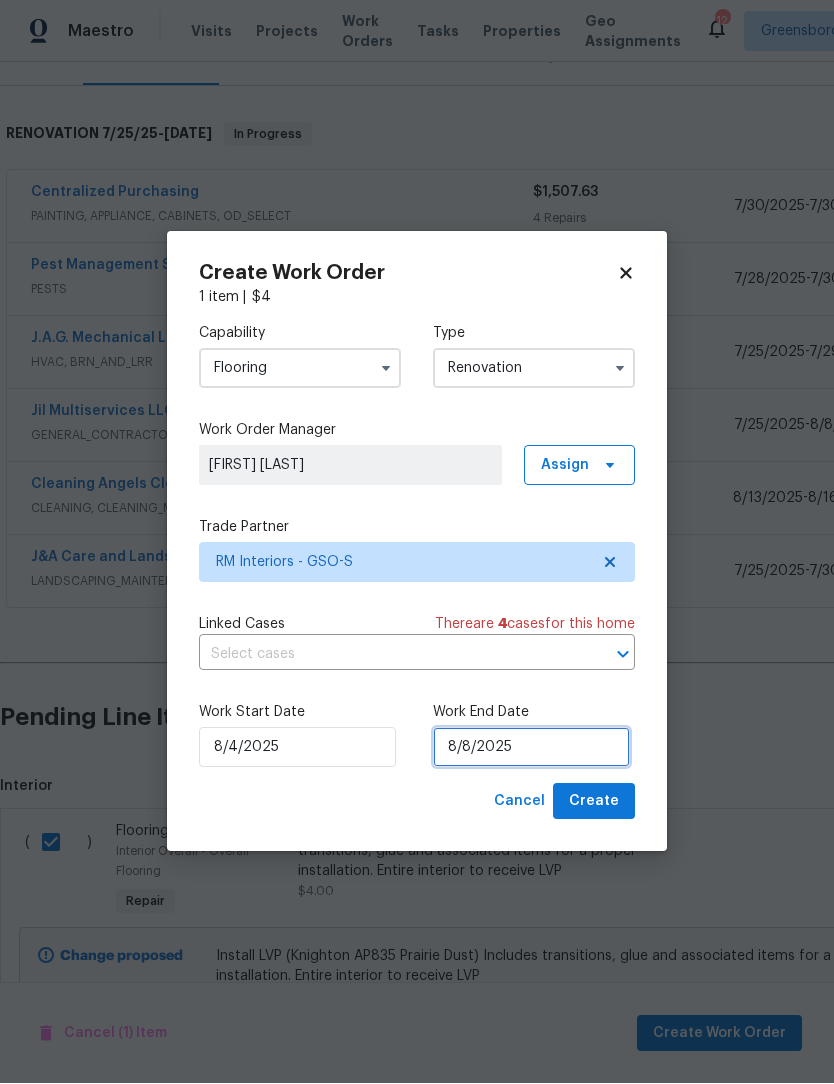 click on "8/8/2025" at bounding box center (531, 748) 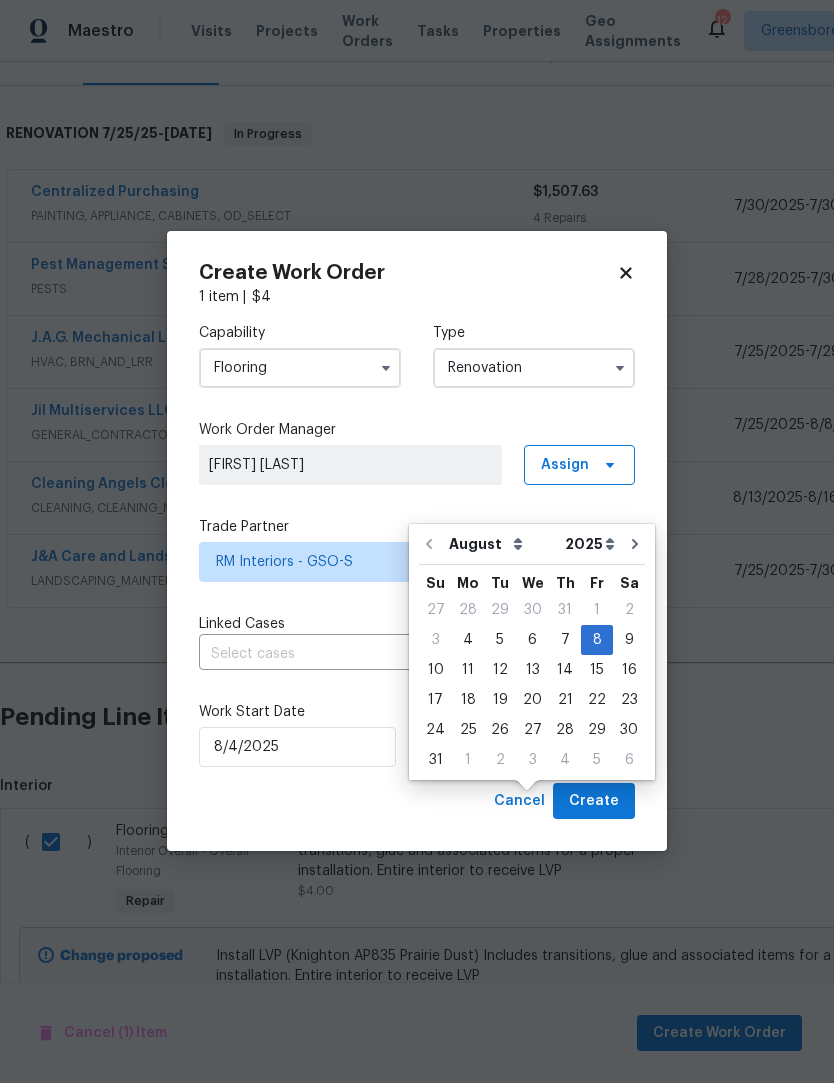 scroll, scrollTop: 67, scrollLeft: 0, axis: vertical 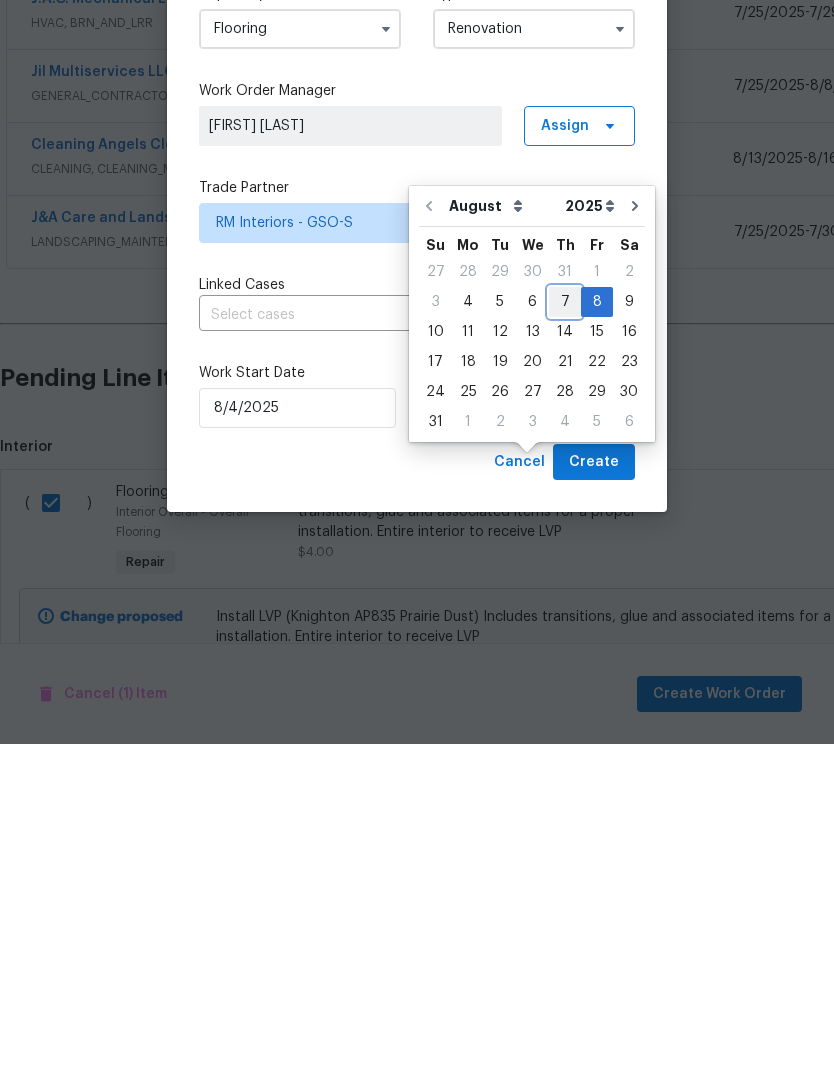 click on "7" at bounding box center [565, 642] 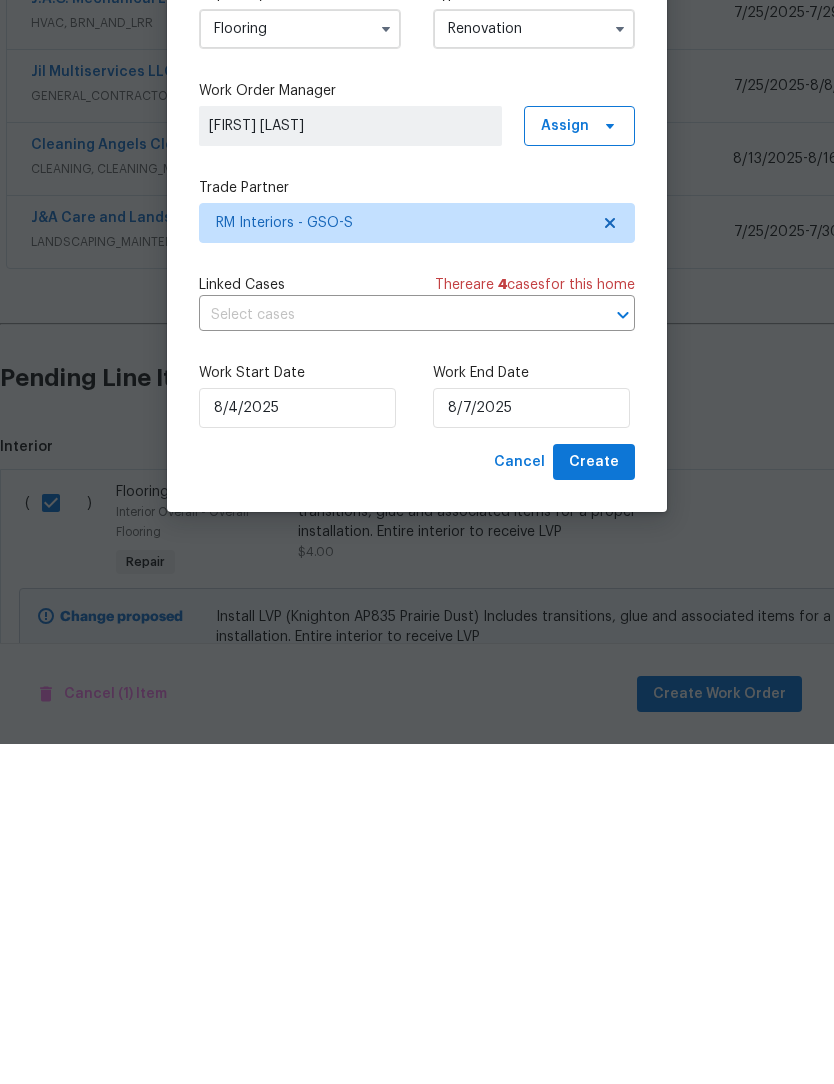 scroll, scrollTop: 66, scrollLeft: 0, axis: vertical 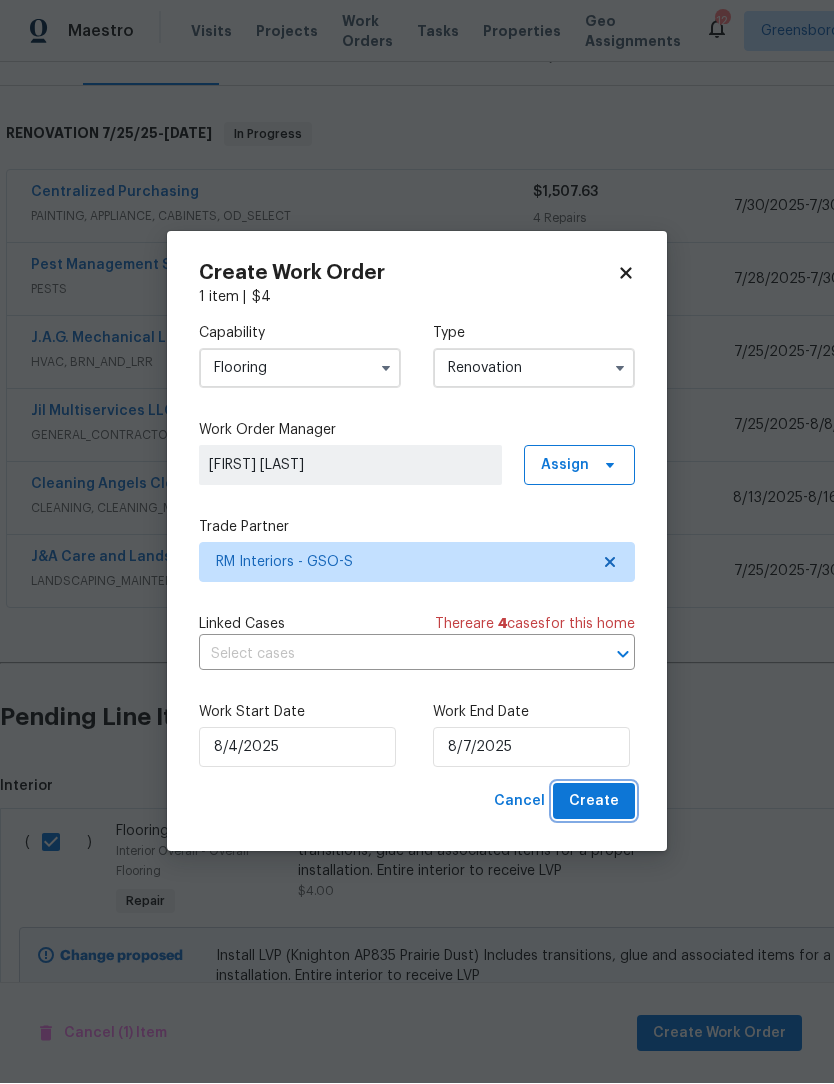 click on "Create" at bounding box center [594, 802] 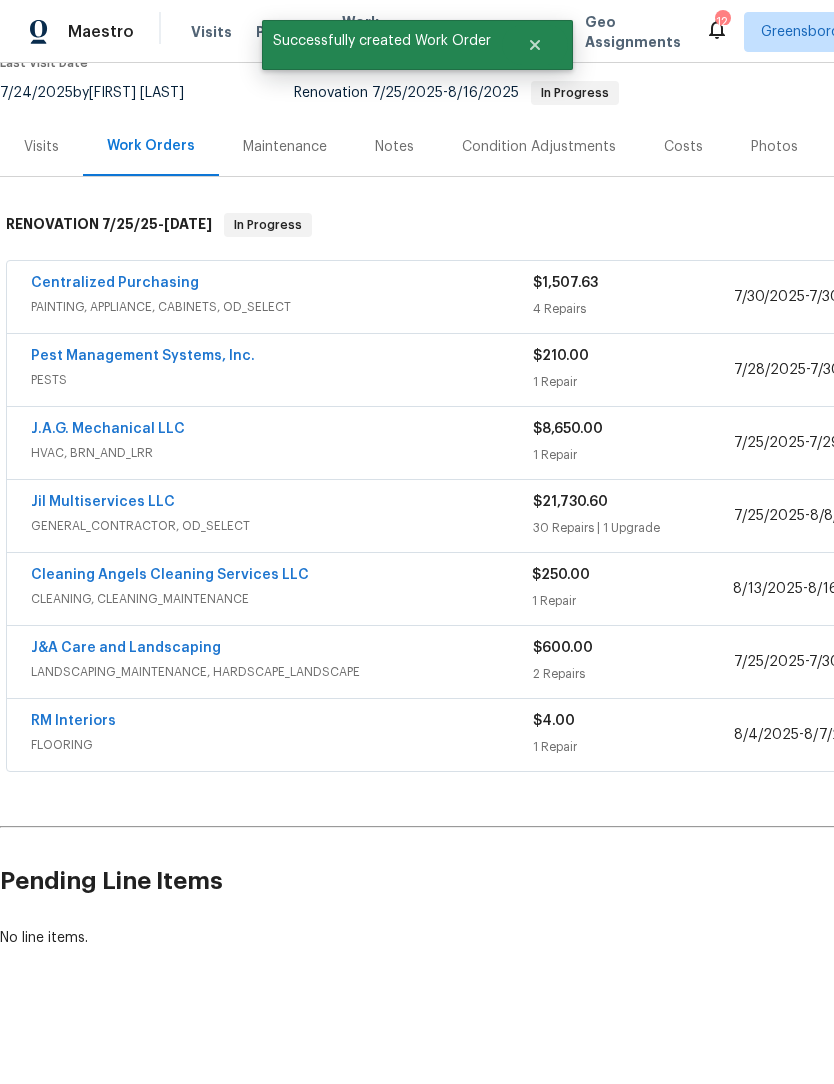 click on "RM Interiors" at bounding box center [73, 721] 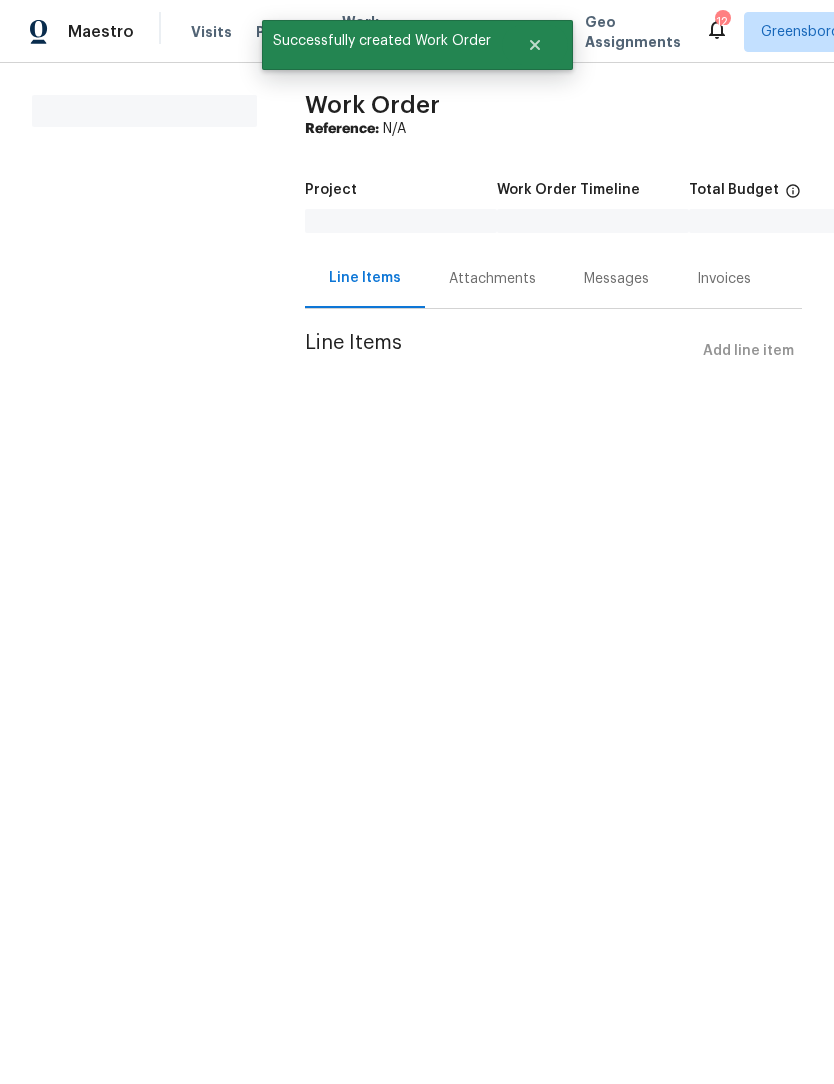 scroll, scrollTop: 0, scrollLeft: 0, axis: both 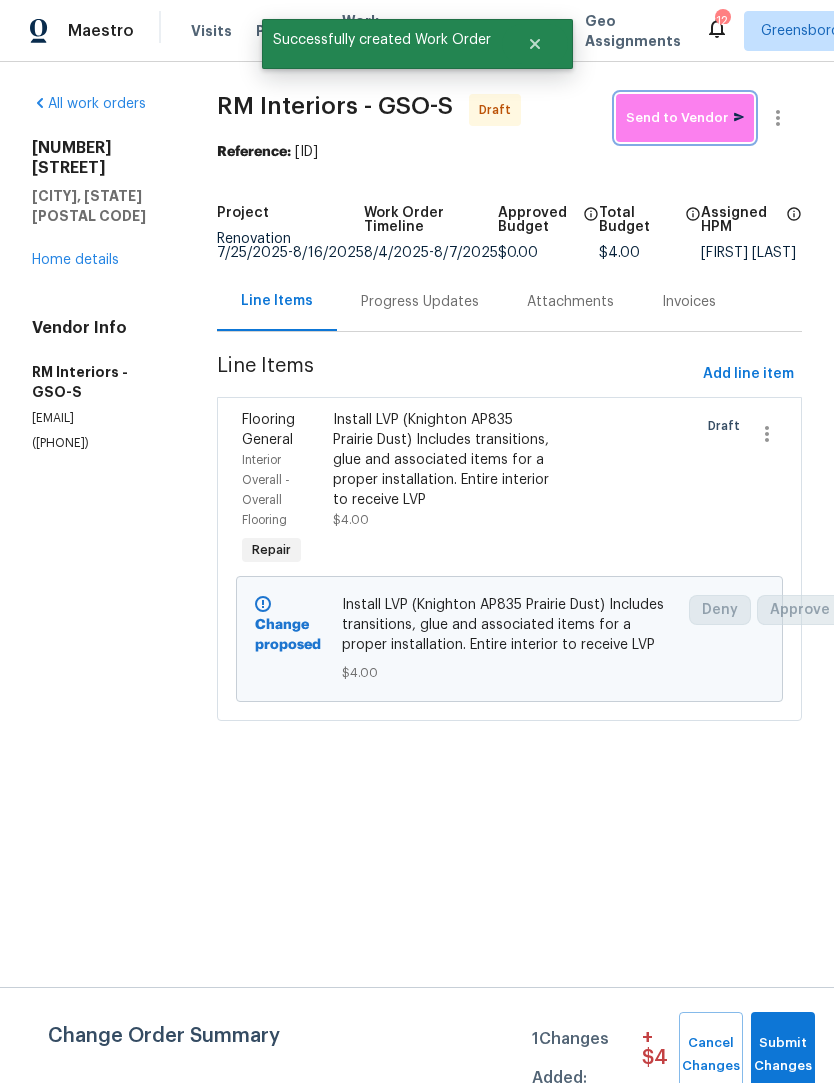 click on "Send to Vendor" at bounding box center (685, 119) 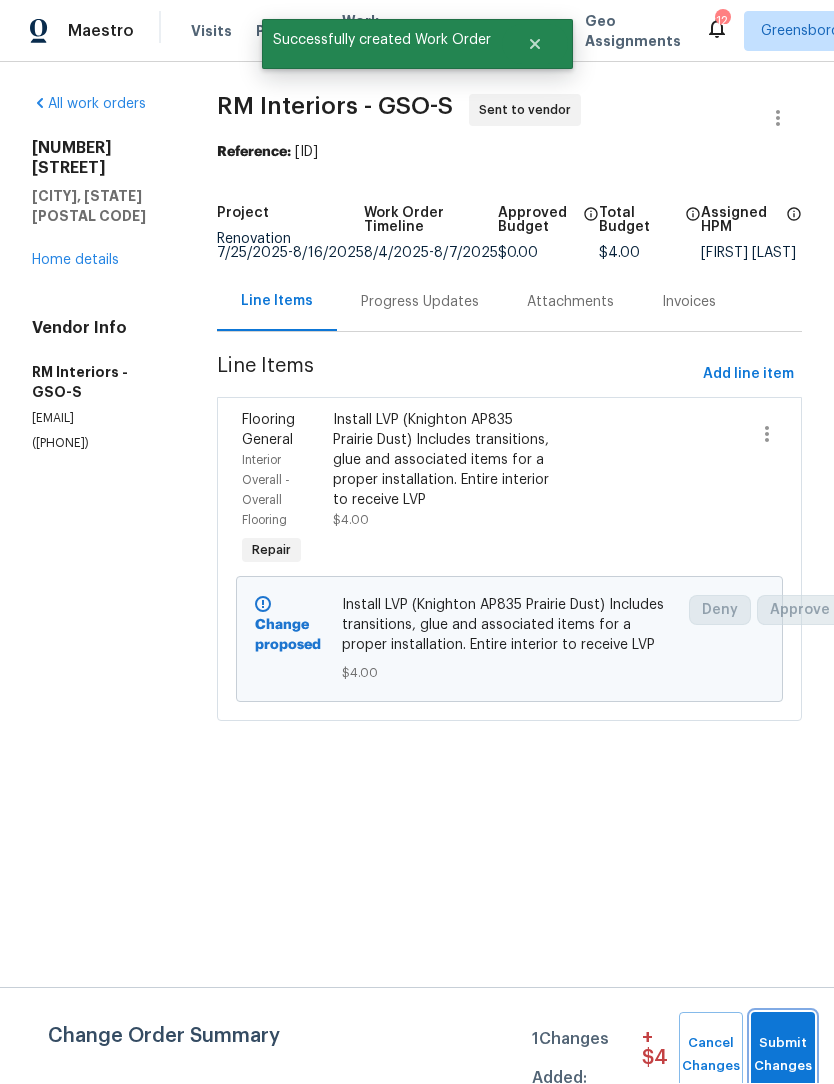 click on "Submit Changes" at bounding box center [783, 1056] 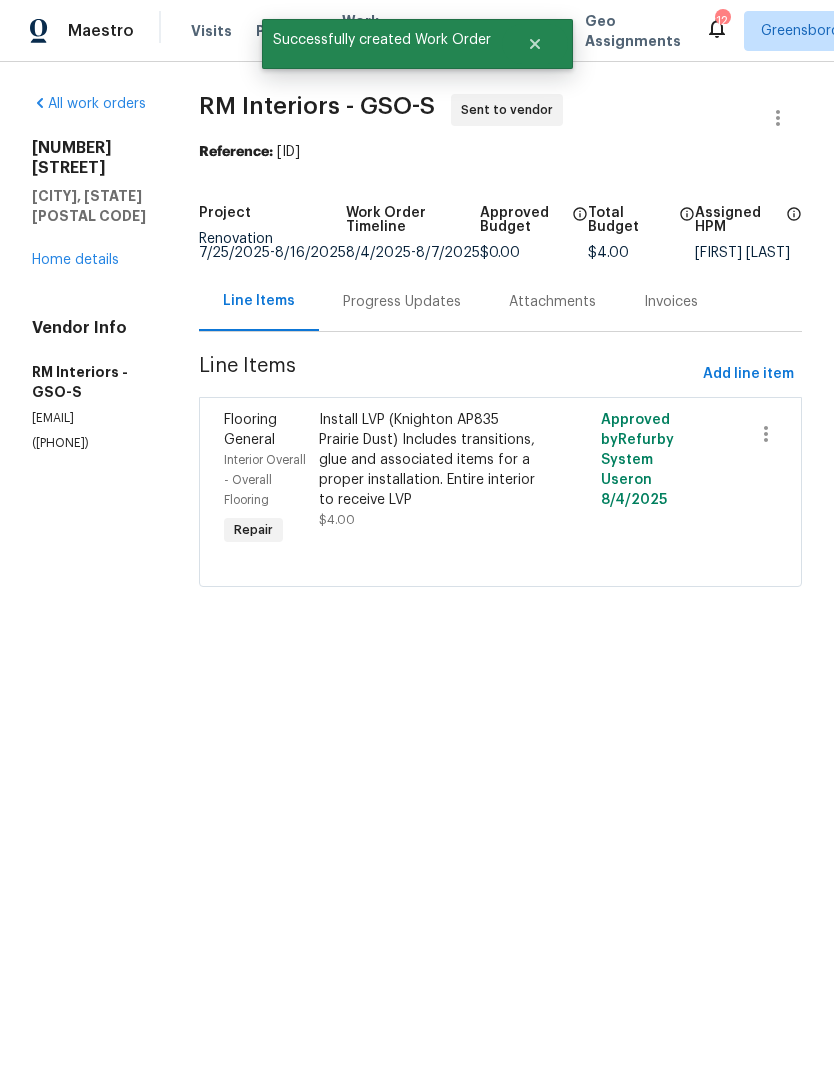 click on "Home details" at bounding box center [75, 261] 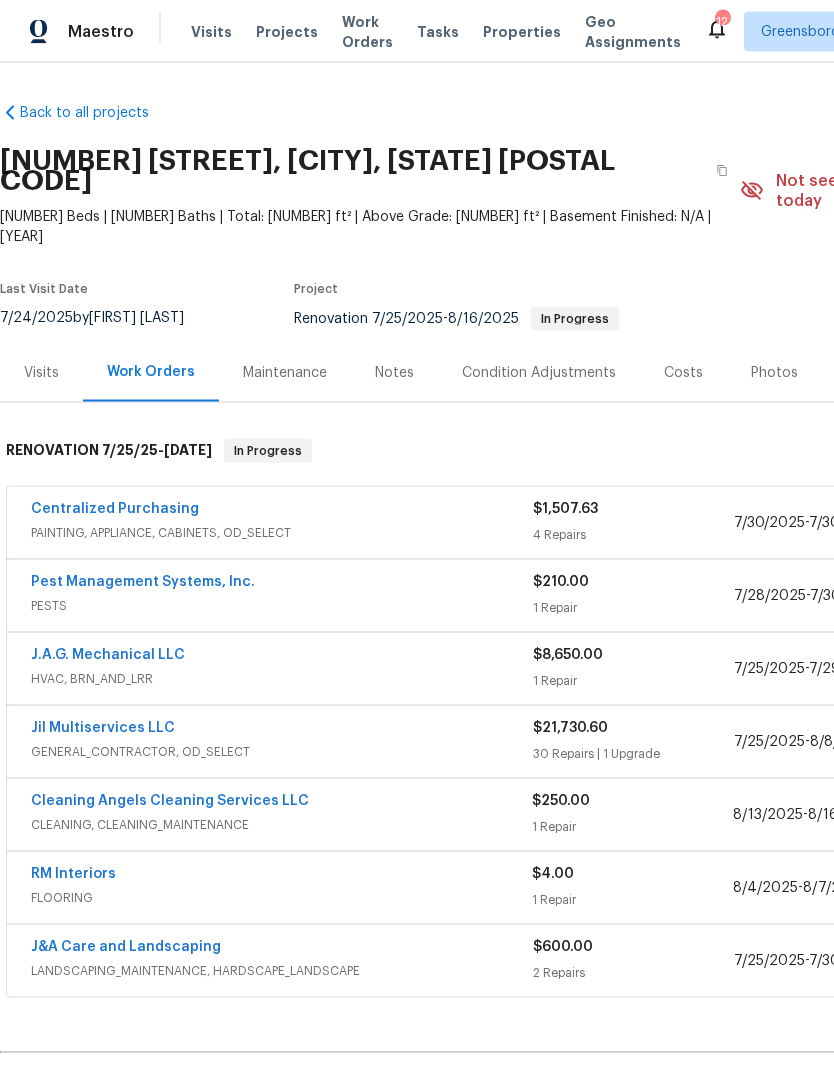 scroll, scrollTop: 1, scrollLeft: 0, axis: vertical 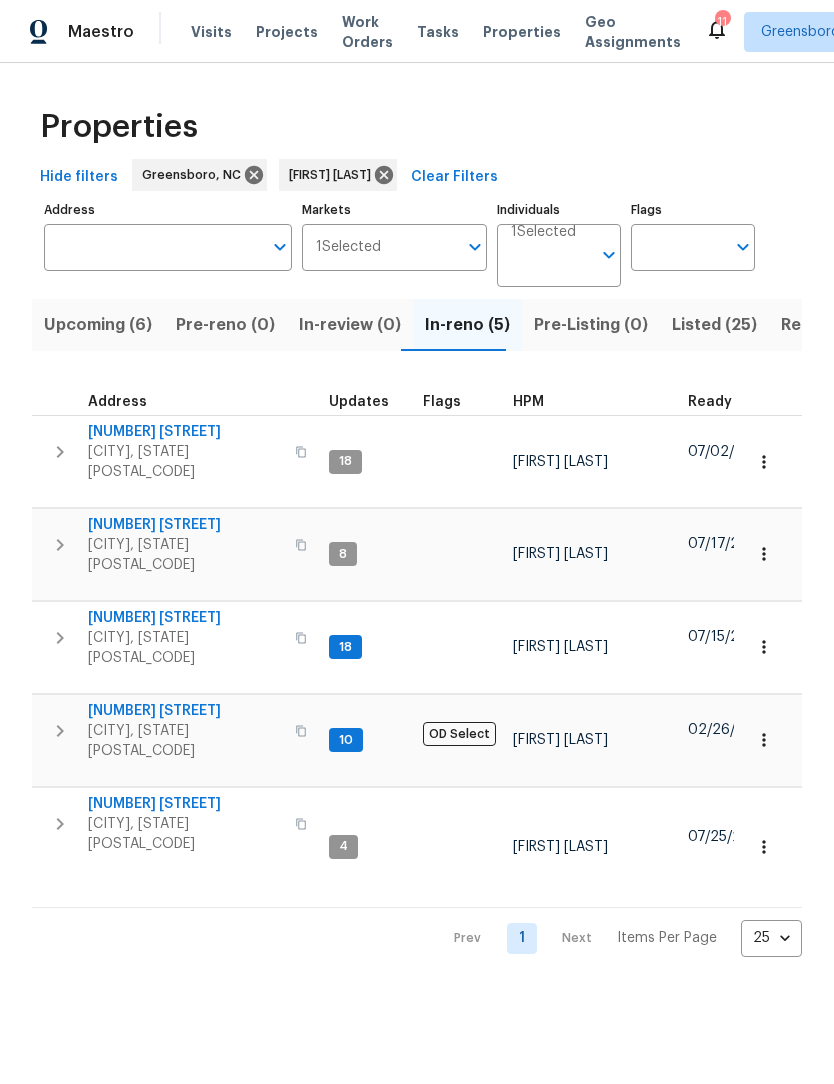 click on "[NUMBER] [STREET]" at bounding box center (185, 618) 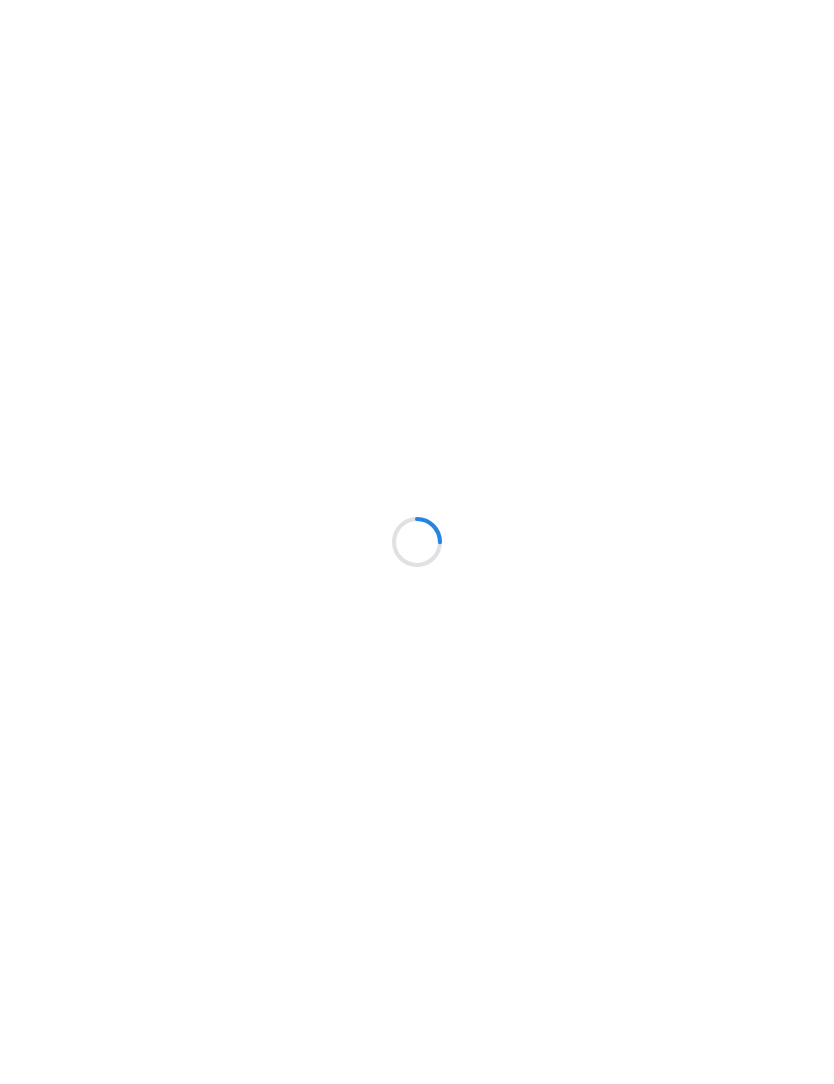 scroll, scrollTop: 0, scrollLeft: 0, axis: both 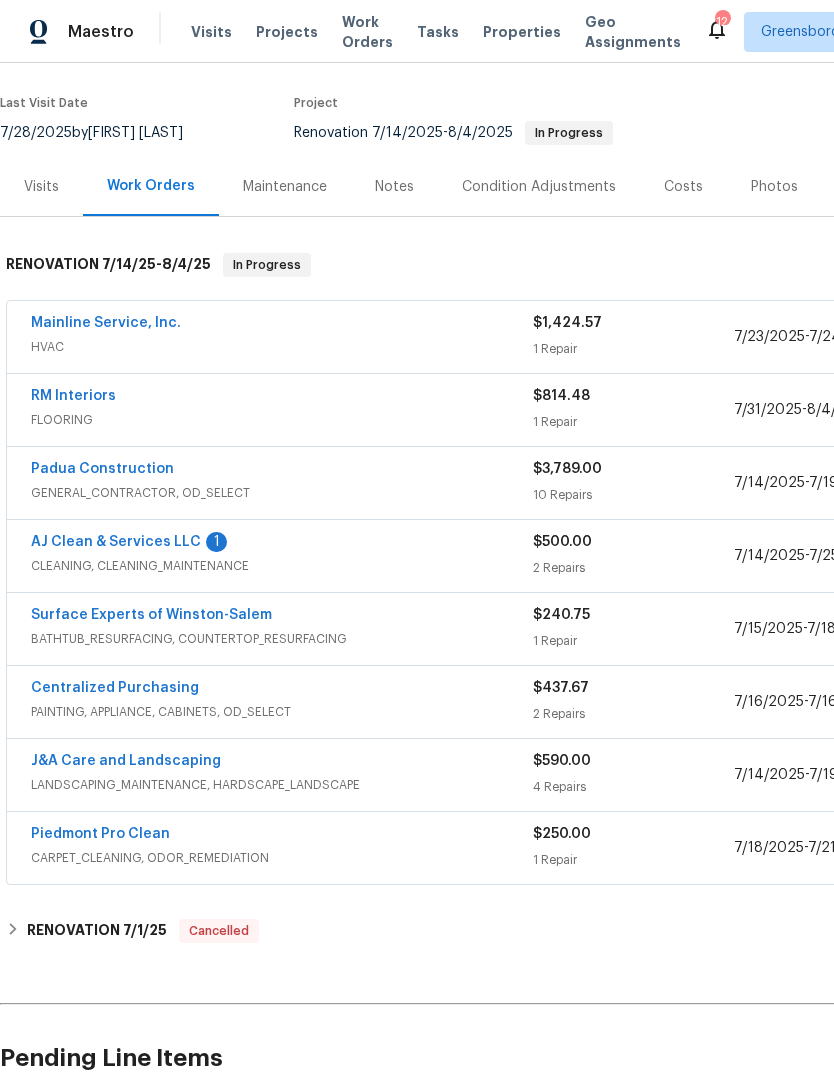 click on "AJ Clean & Services LLC" at bounding box center [116, 542] 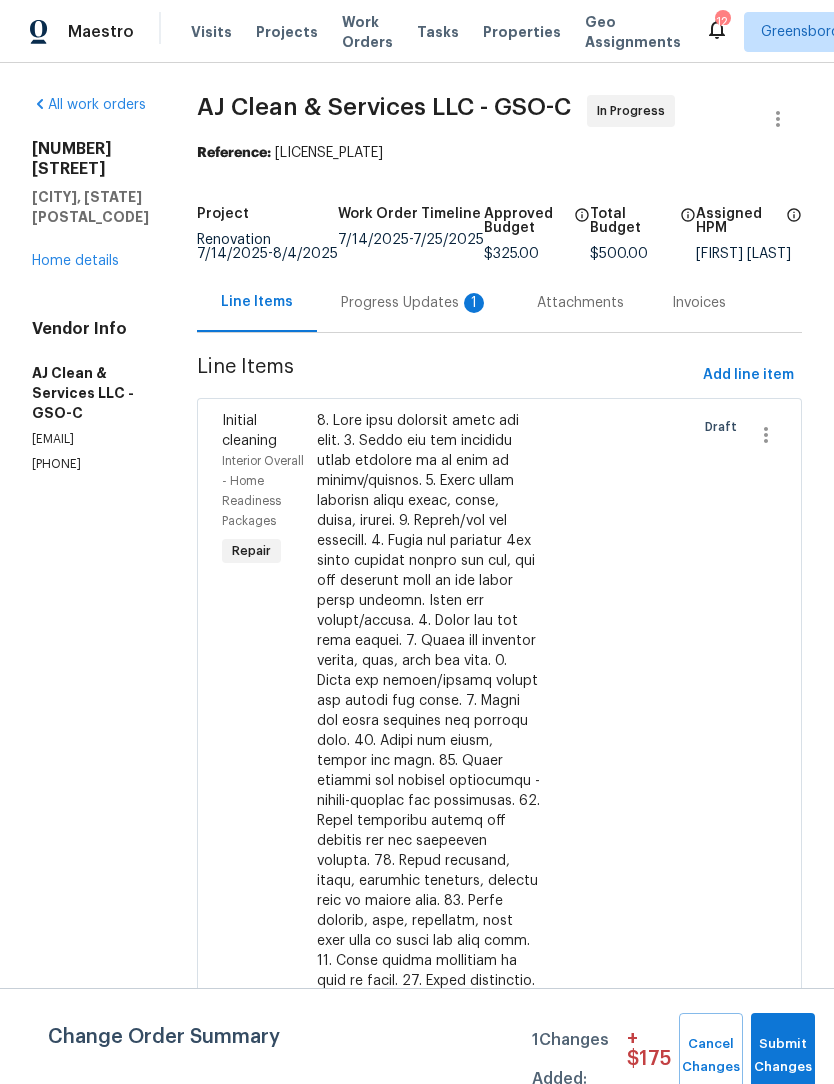 click on "Progress Updates 1" at bounding box center (415, 303) 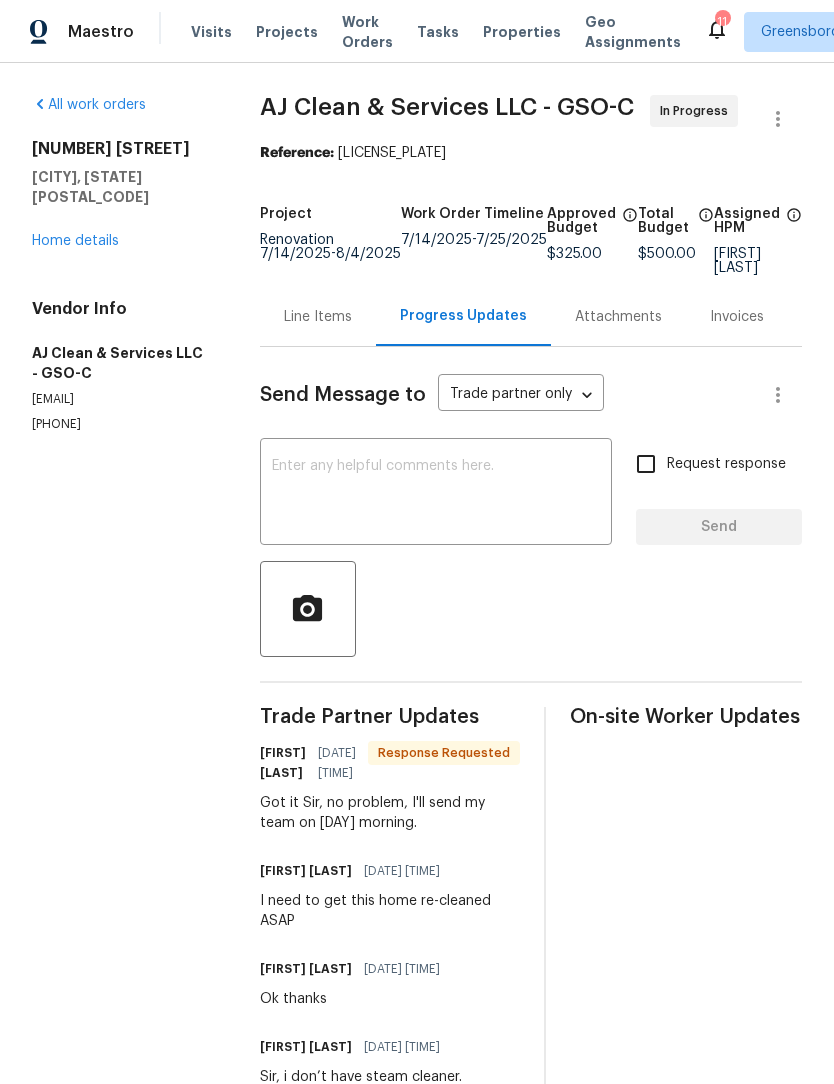 click at bounding box center [436, 494] 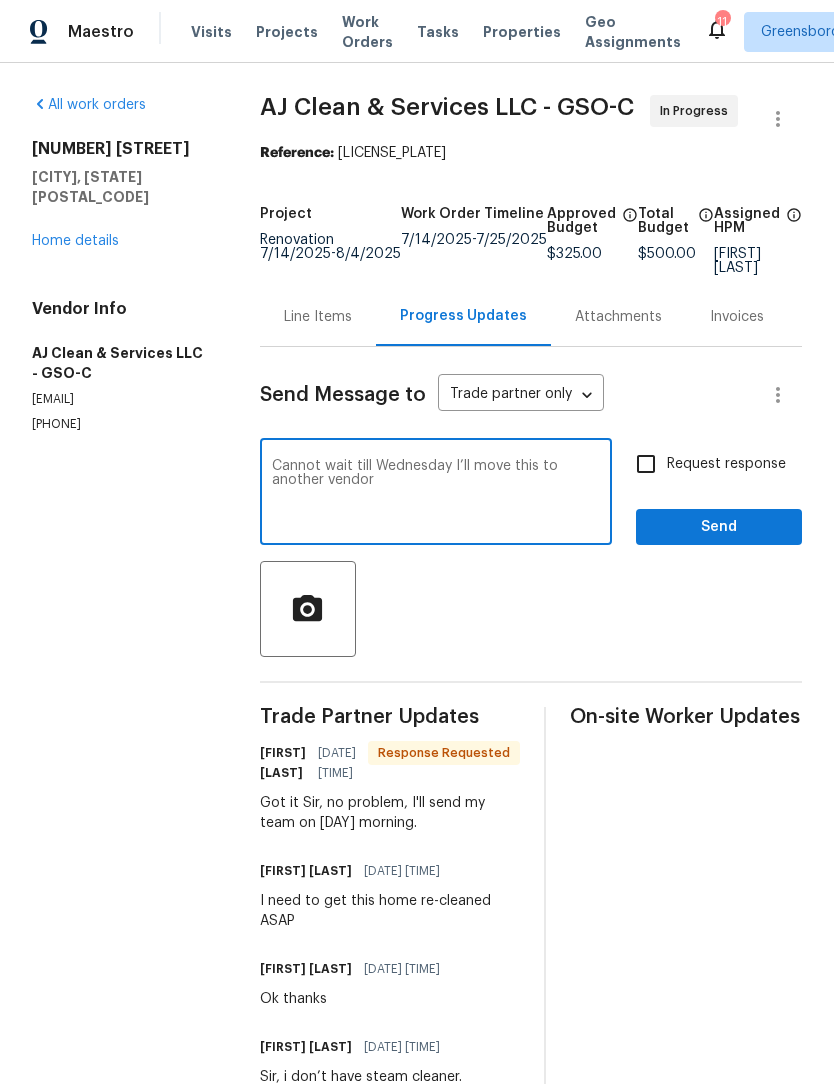 click on "Cannot wait till Wednesday I’ll move this to another vendor" at bounding box center [436, 494] 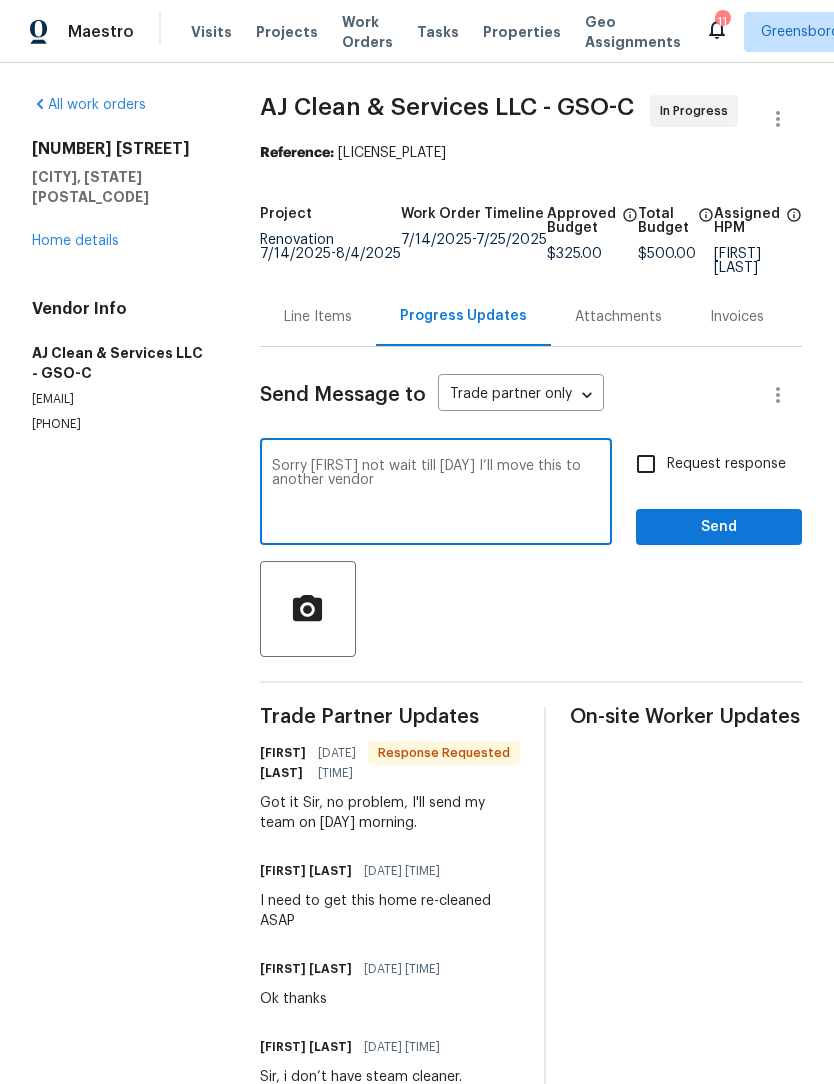 type on "Sorry [FIRST] not wait till [DAY] I’ll move this to another vendor" 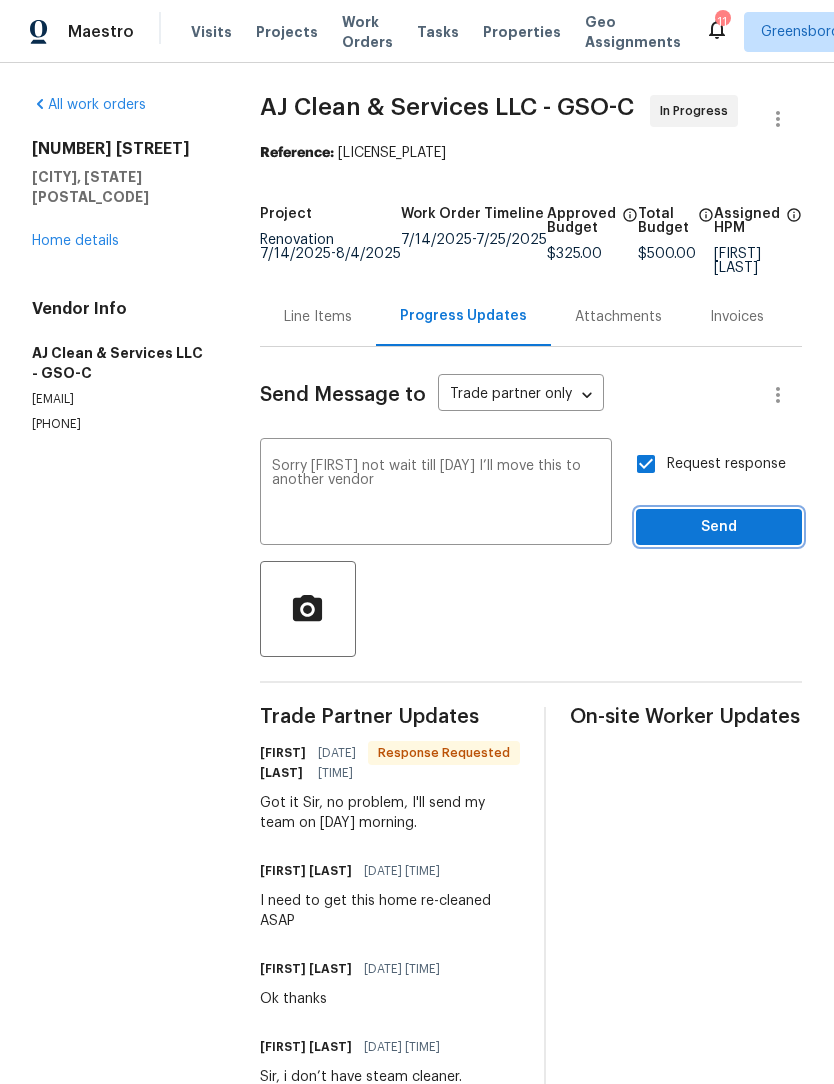 click on "Send" at bounding box center (719, 527) 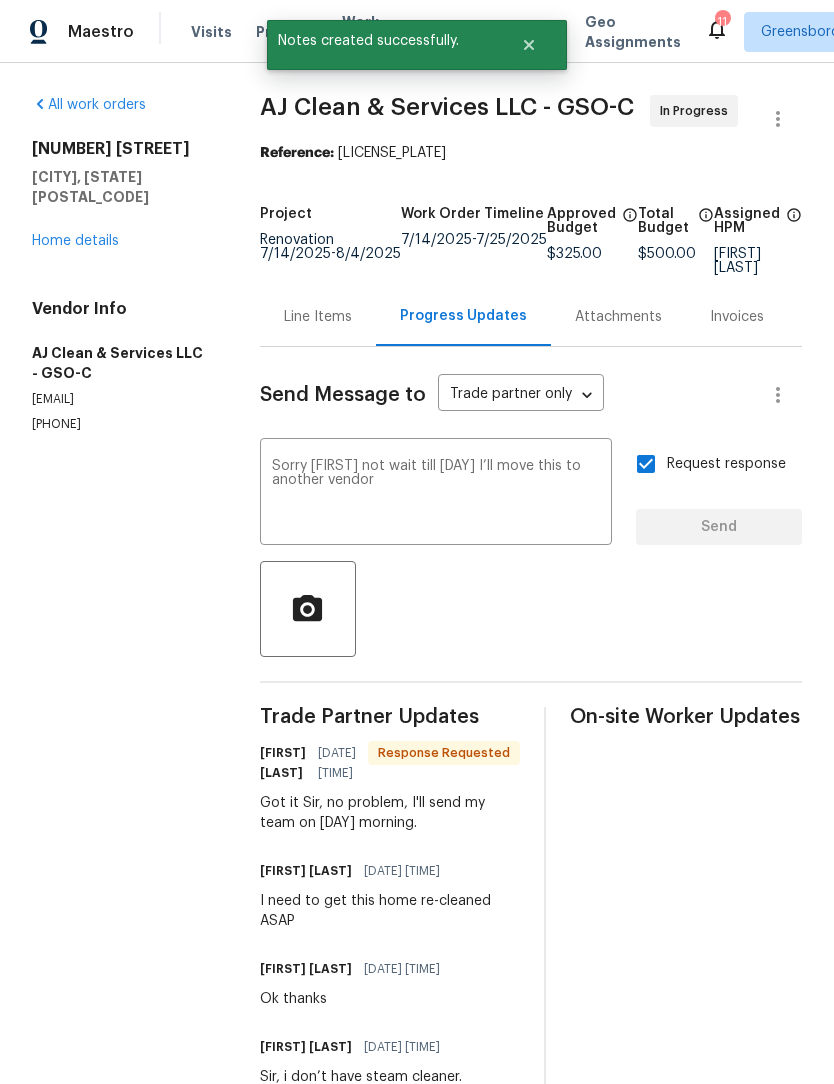 type 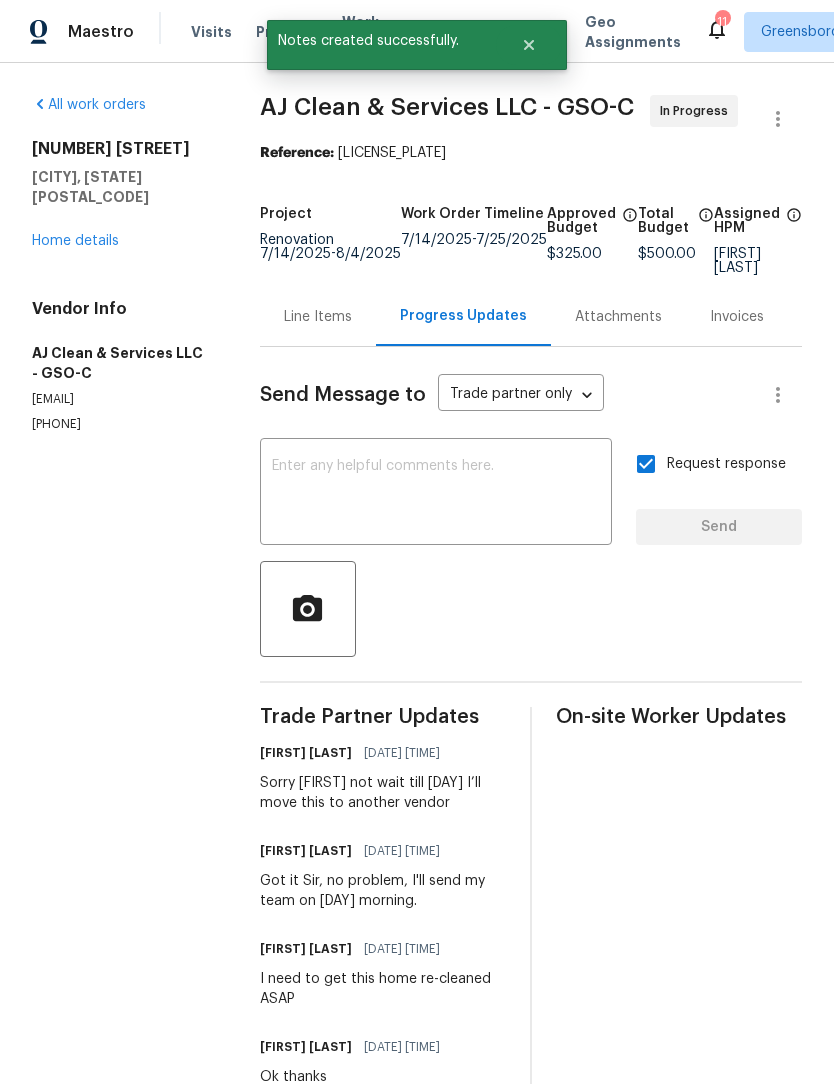 click on "Home details" at bounding box center (75, 241) 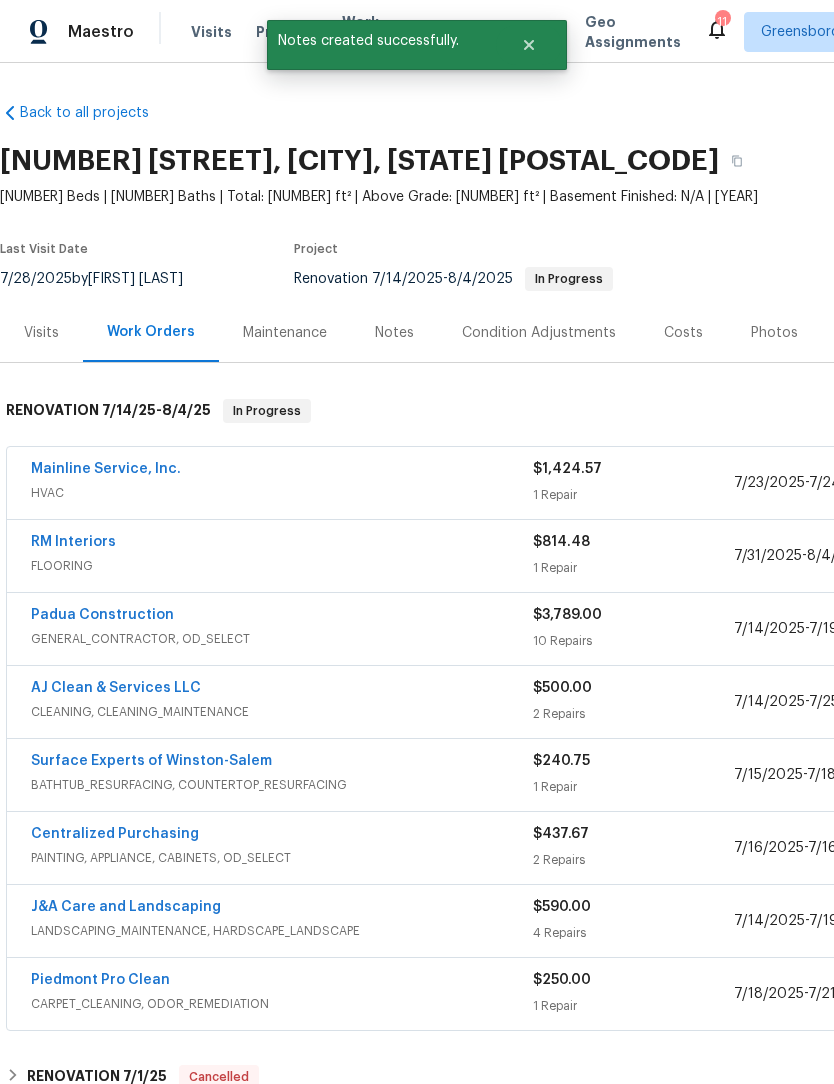 scroll, scrollTop: 0, scrollLeft: 0, axis: both 